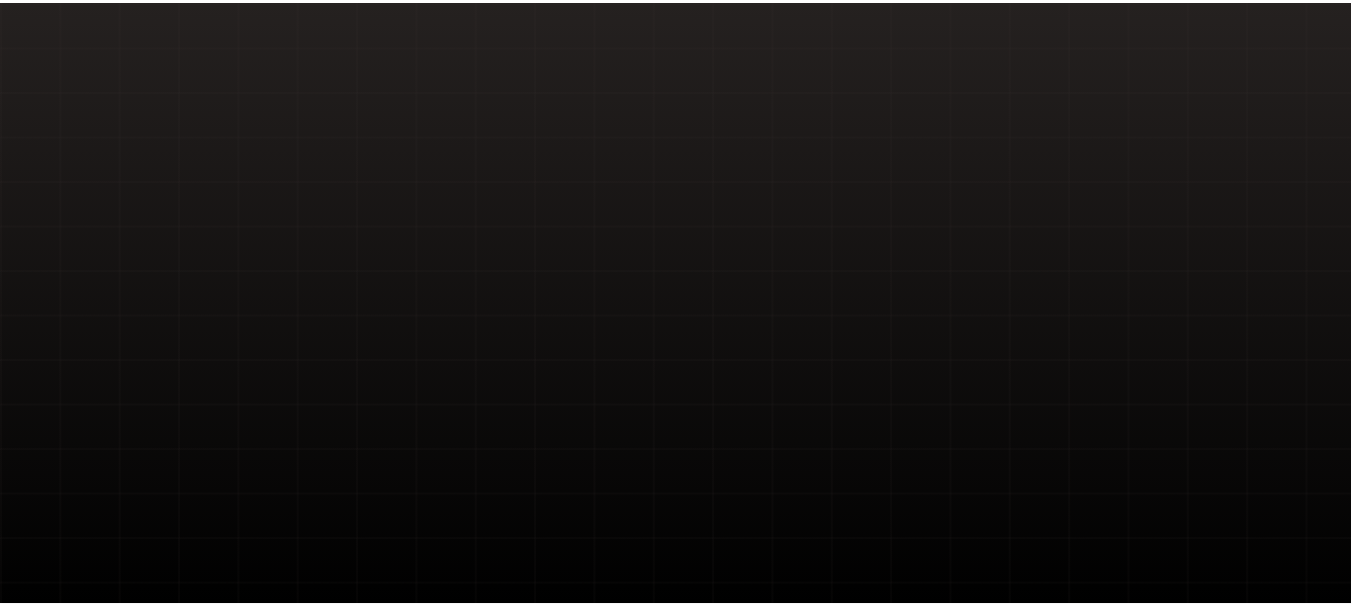 scroll, scrollTop: 0, scrollLeft: 0, axis: both 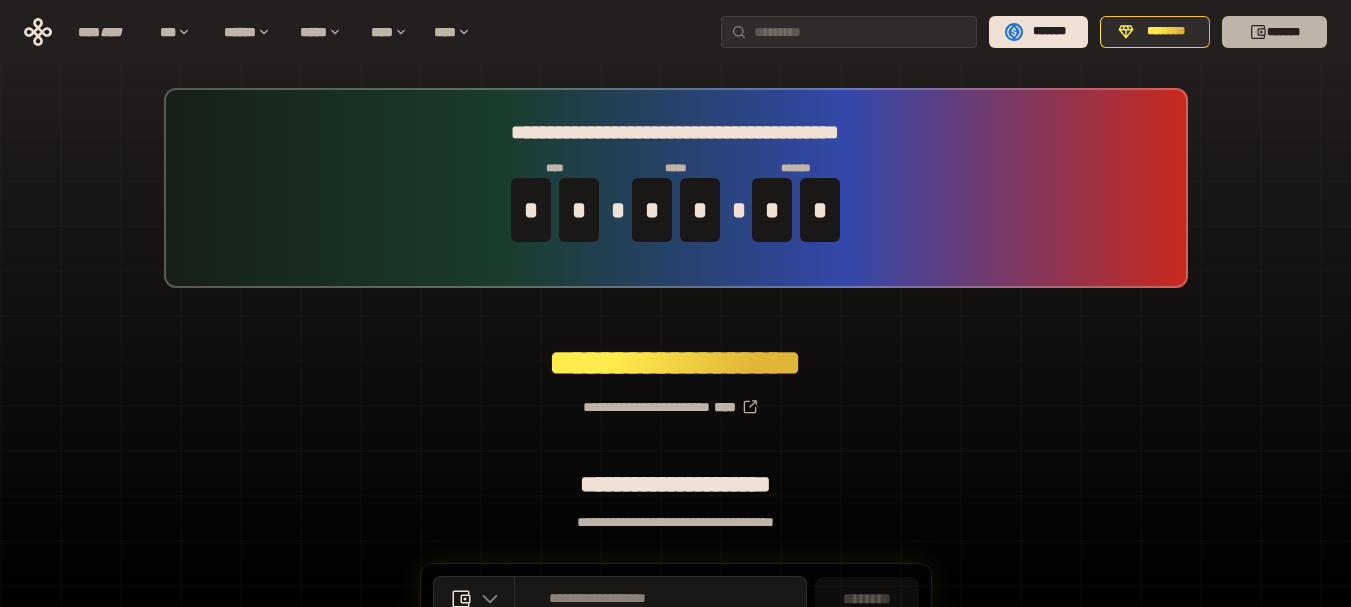 click on "*******" at bounding box center (1274, 32) 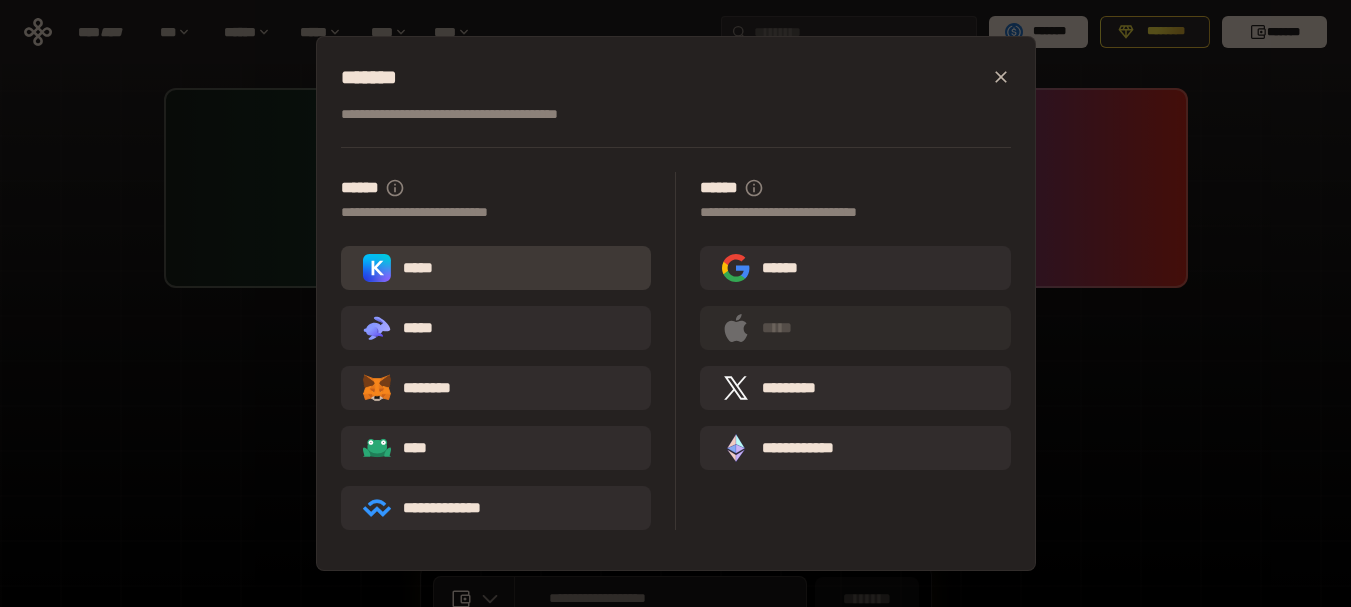 click 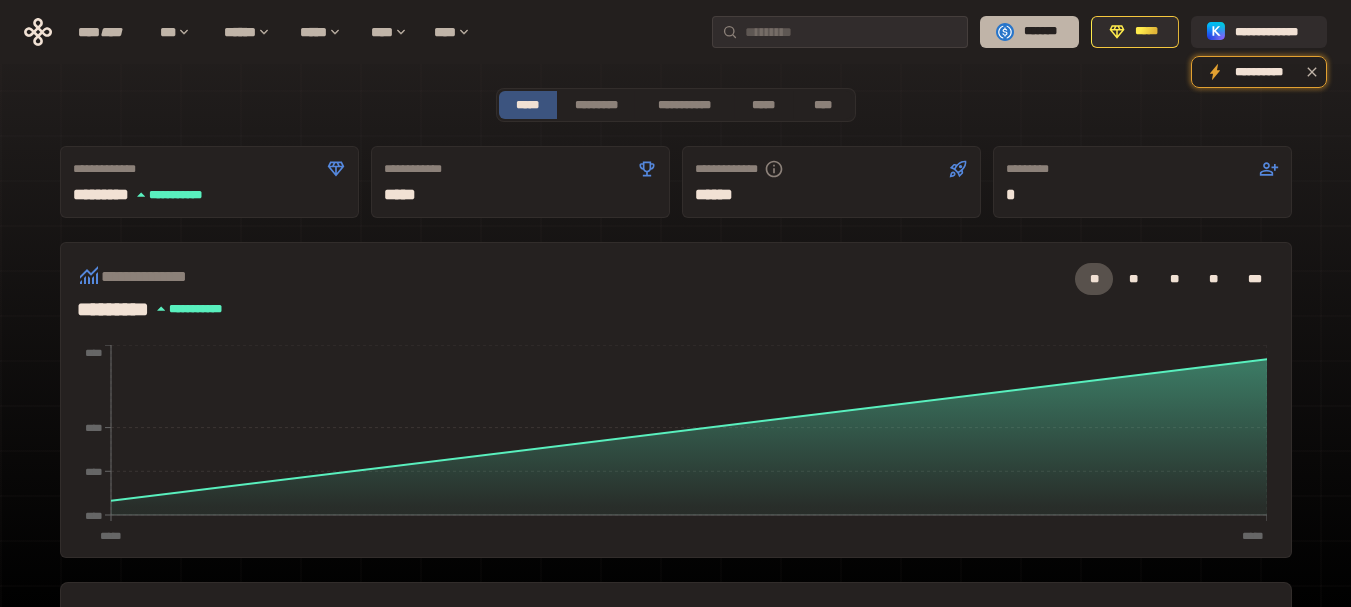 click on "*******" at bounding box center [1040, 32] 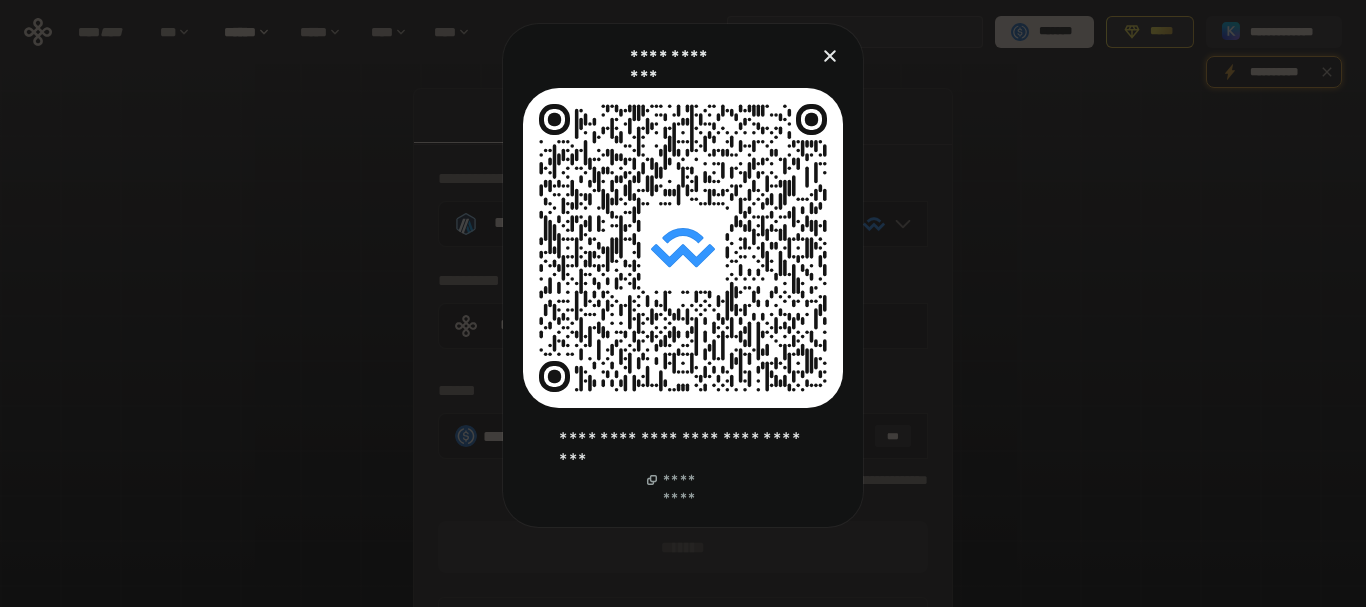 click 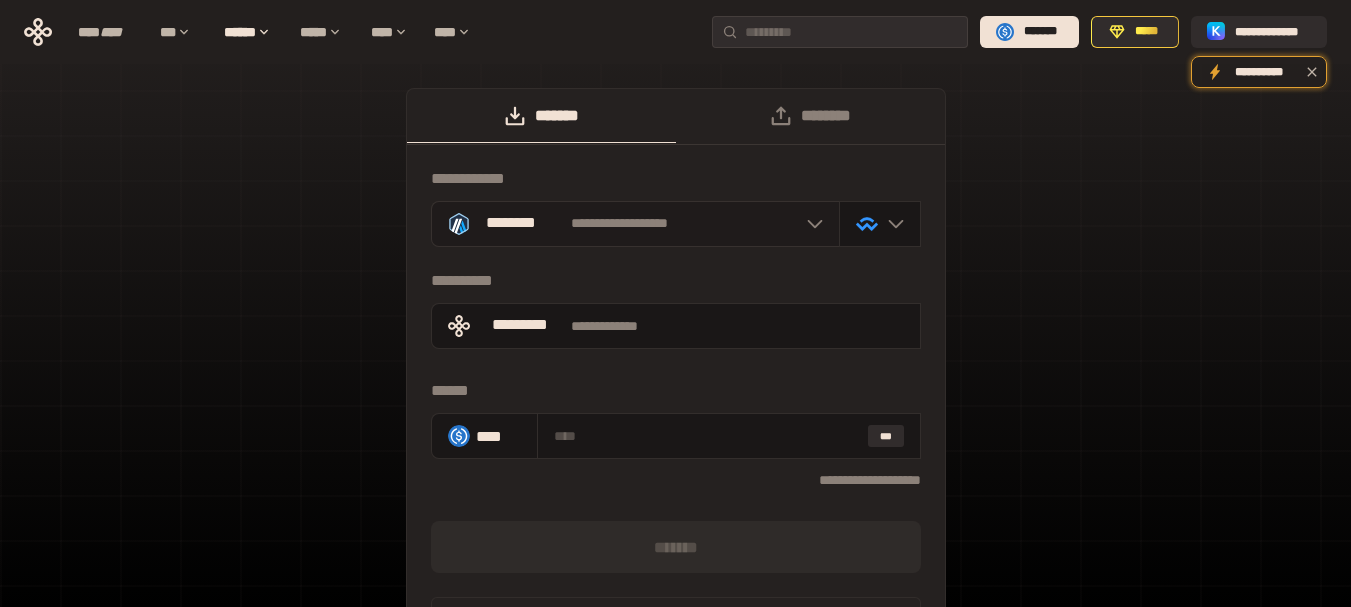 click 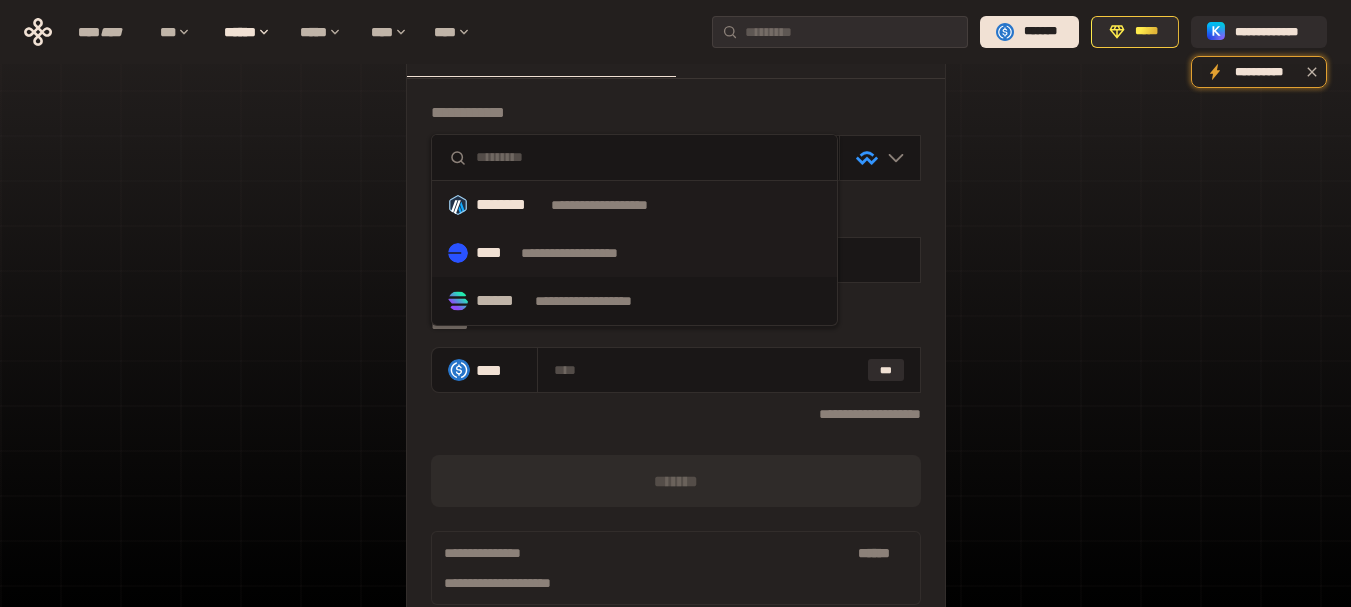 scroll, scrollTop: 181, scrollLeft: 0, axis: vertical 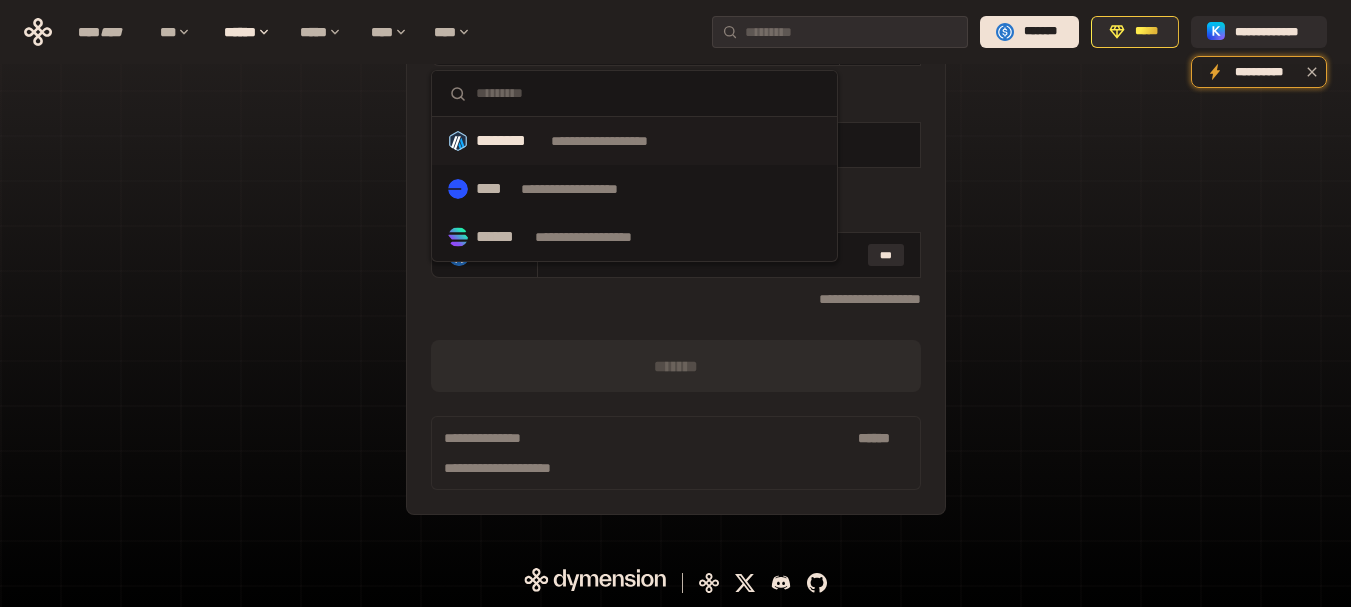 click on "**********" at bounding box center [675, 221] 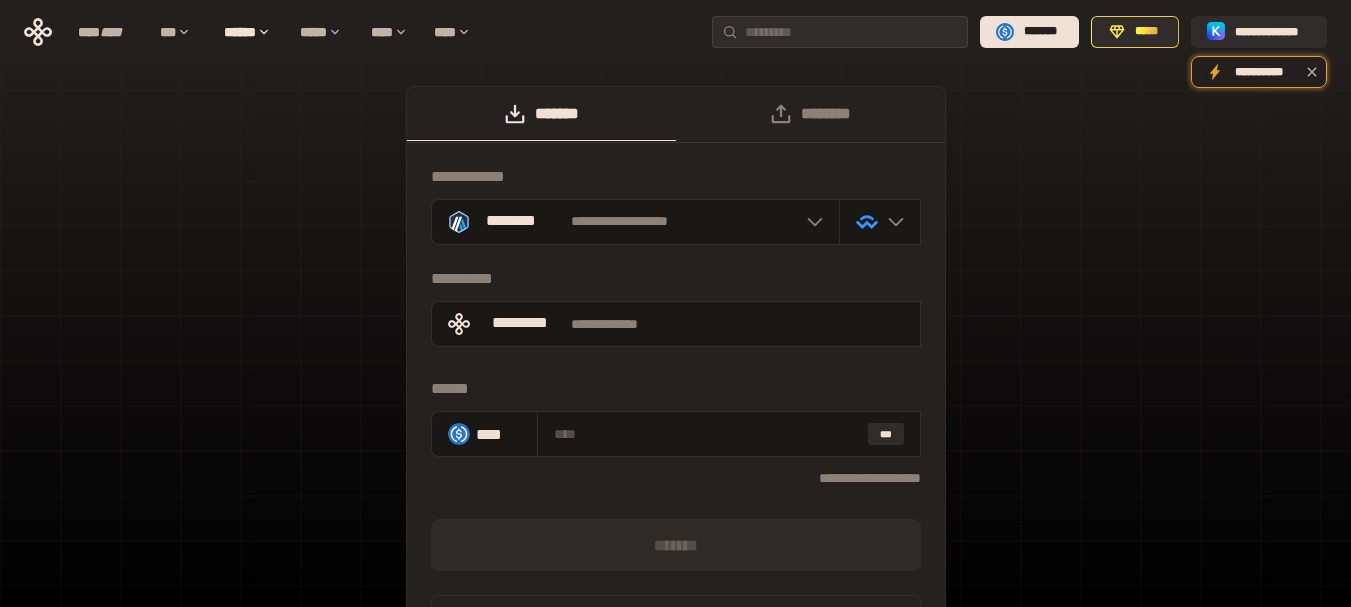scroll, scrollTop: 0, scrollLeft: 0, axis: both 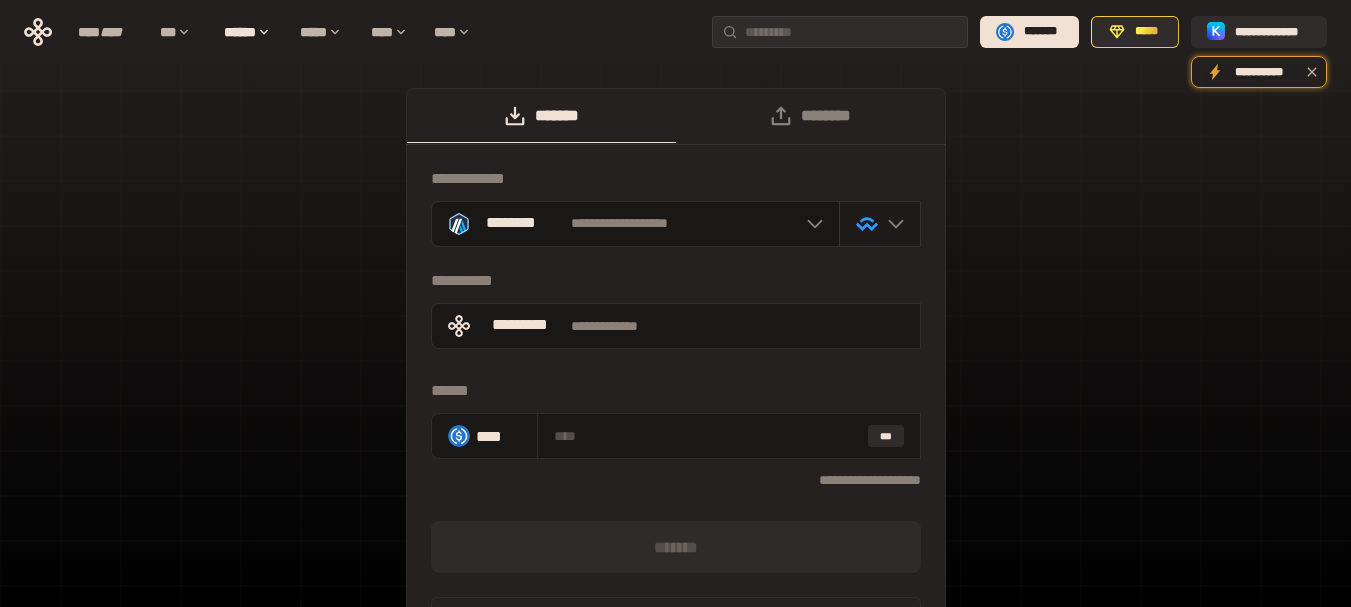 click 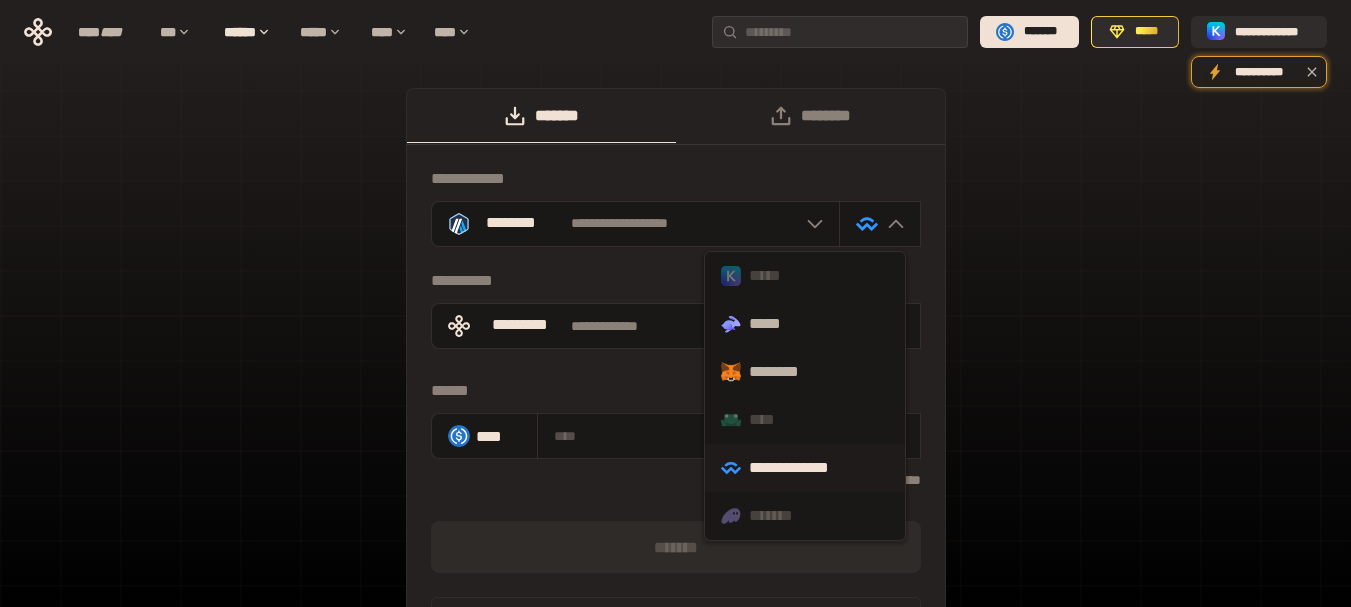 click on "**********" at bounding box center [675, 402] 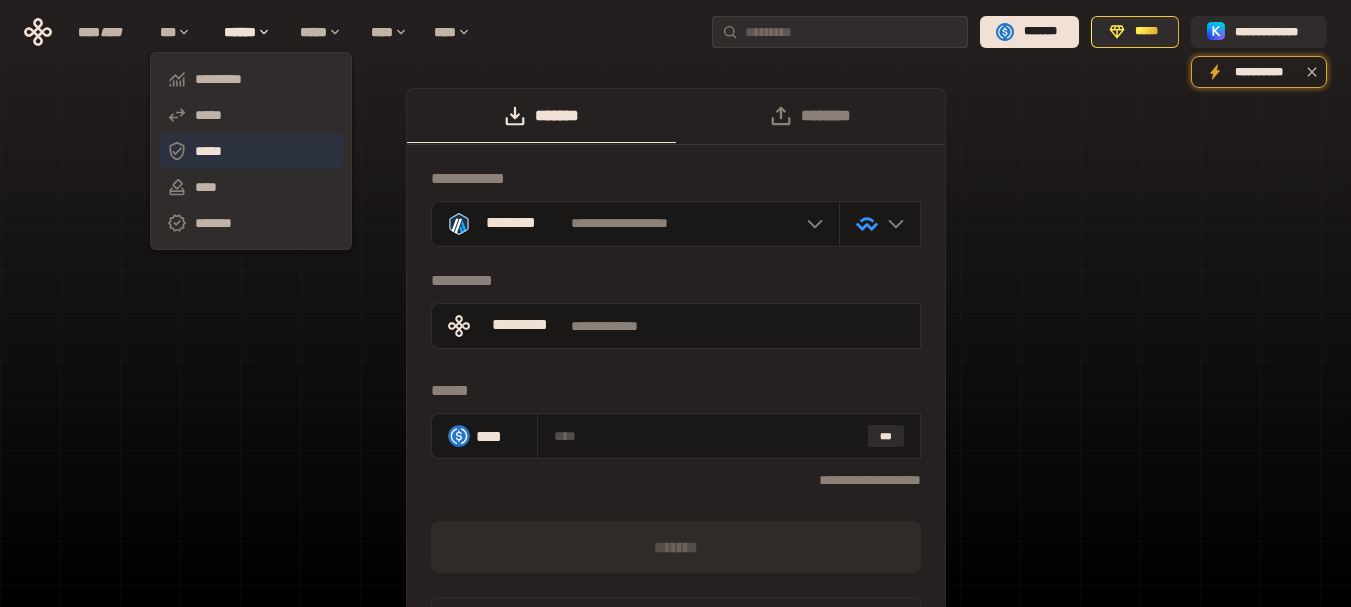click on "*****" at bounding box center [251, 151] 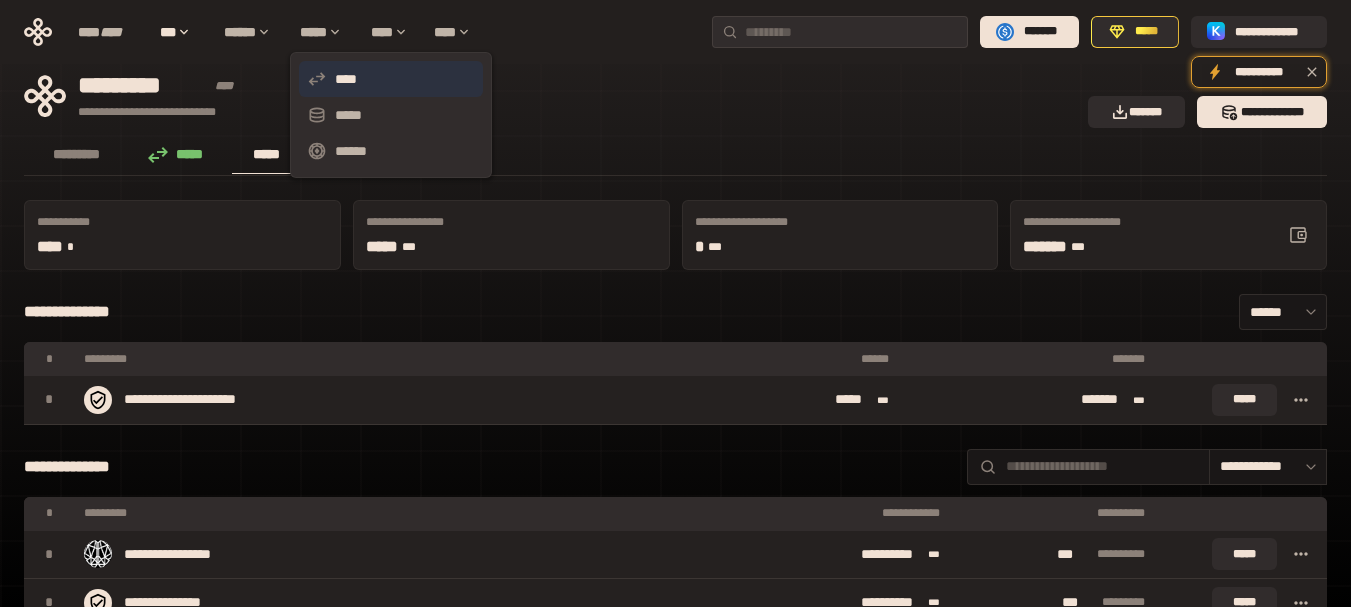click on "****" at bounding box center [391, 79] 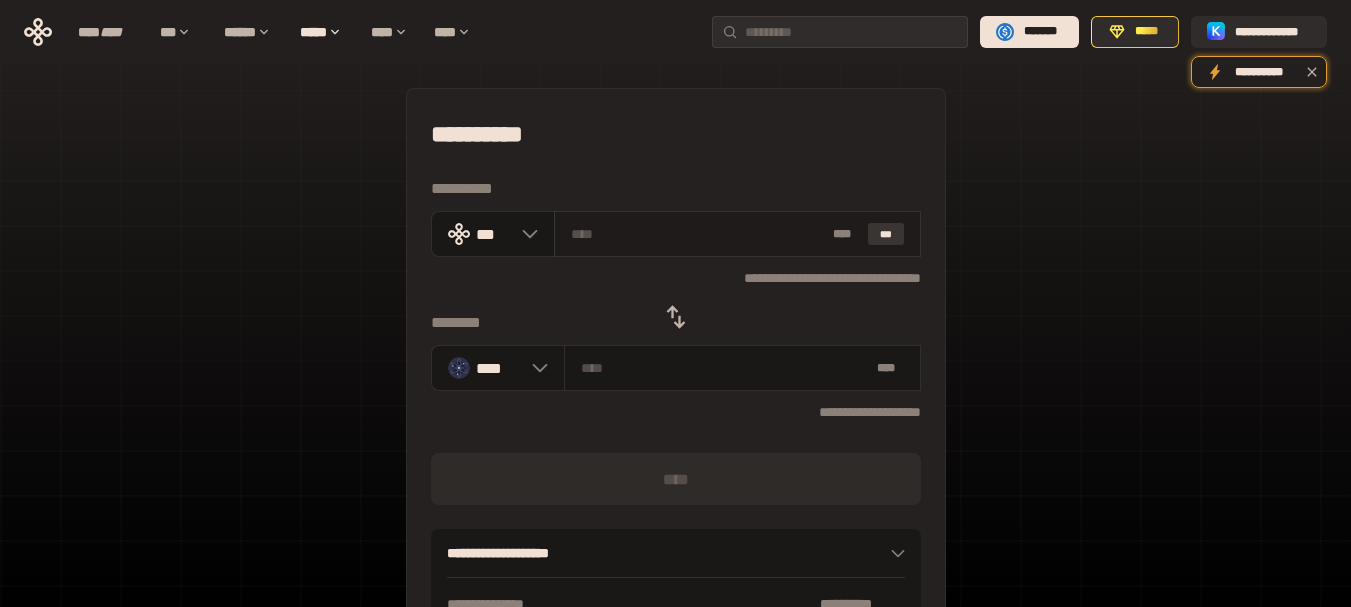 click on "***" at bounding box center (886, 234) 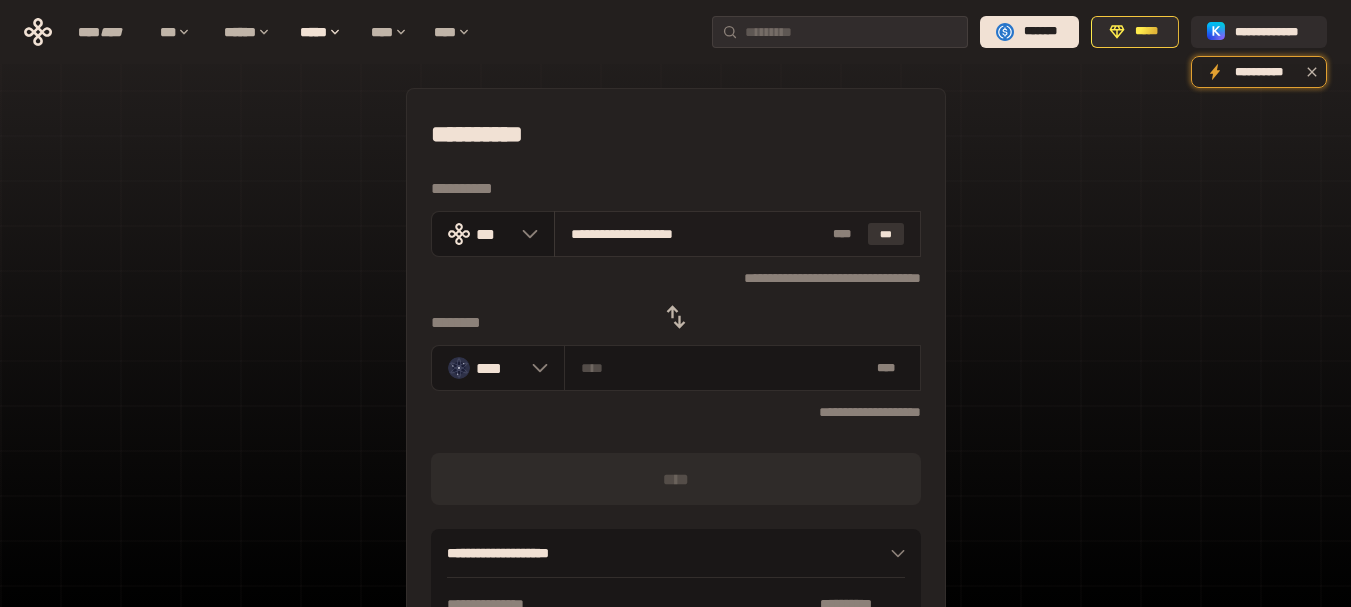 type on "********" 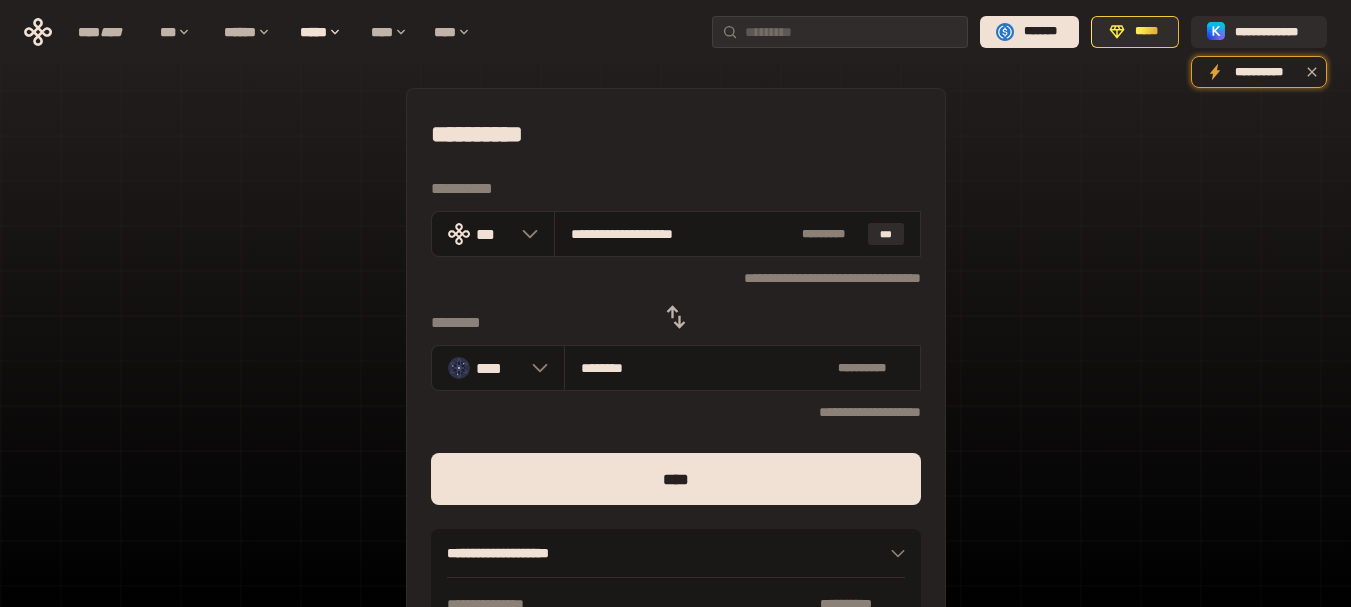 scroll, scrollTop: 100, scrollLeft: 0, axis: vertical 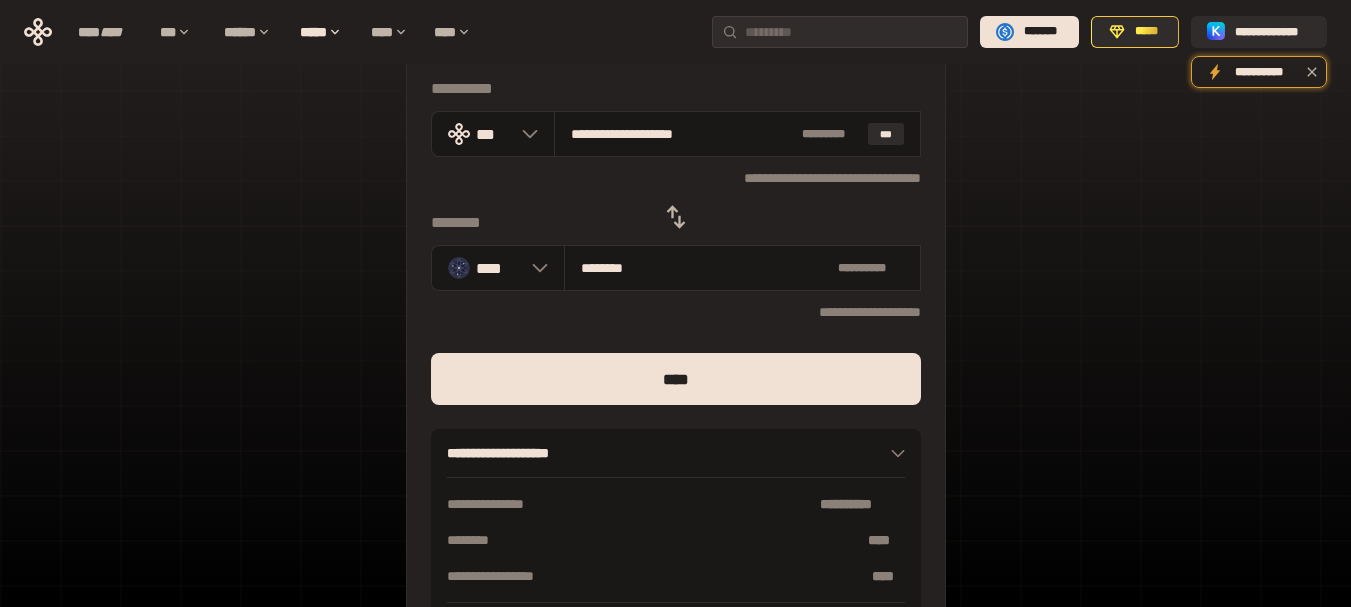 click on "**********" at bounding box center (675, 344) 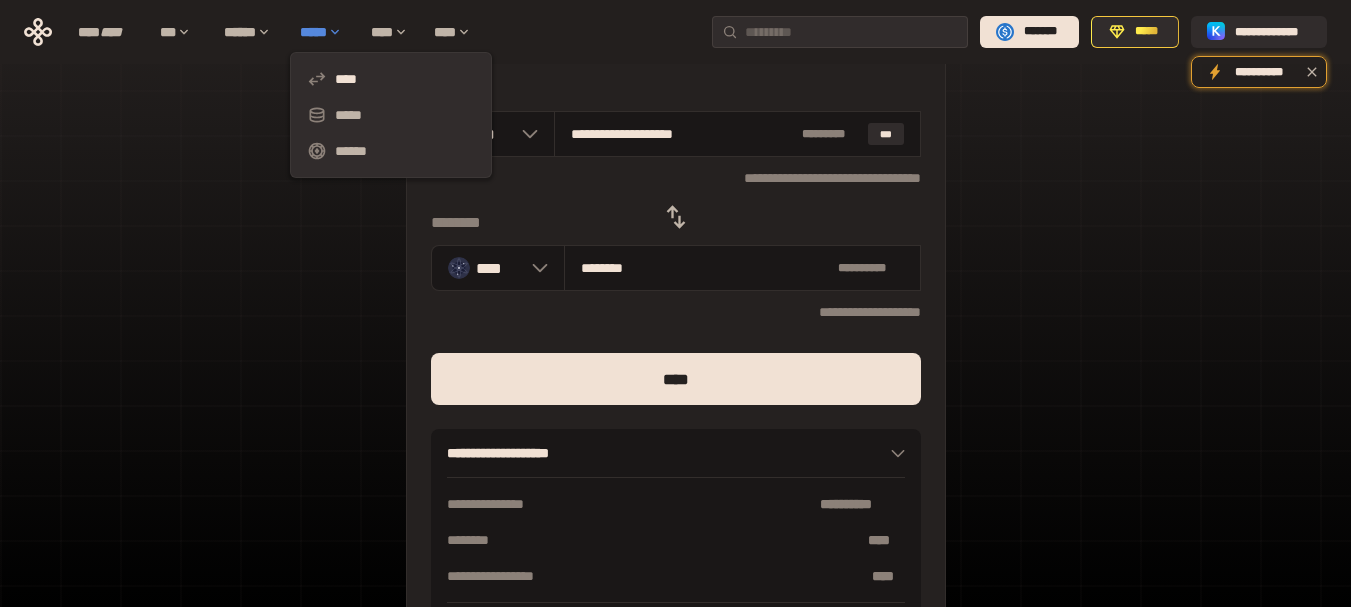 click on "*****" at bounding box center (325, 32) 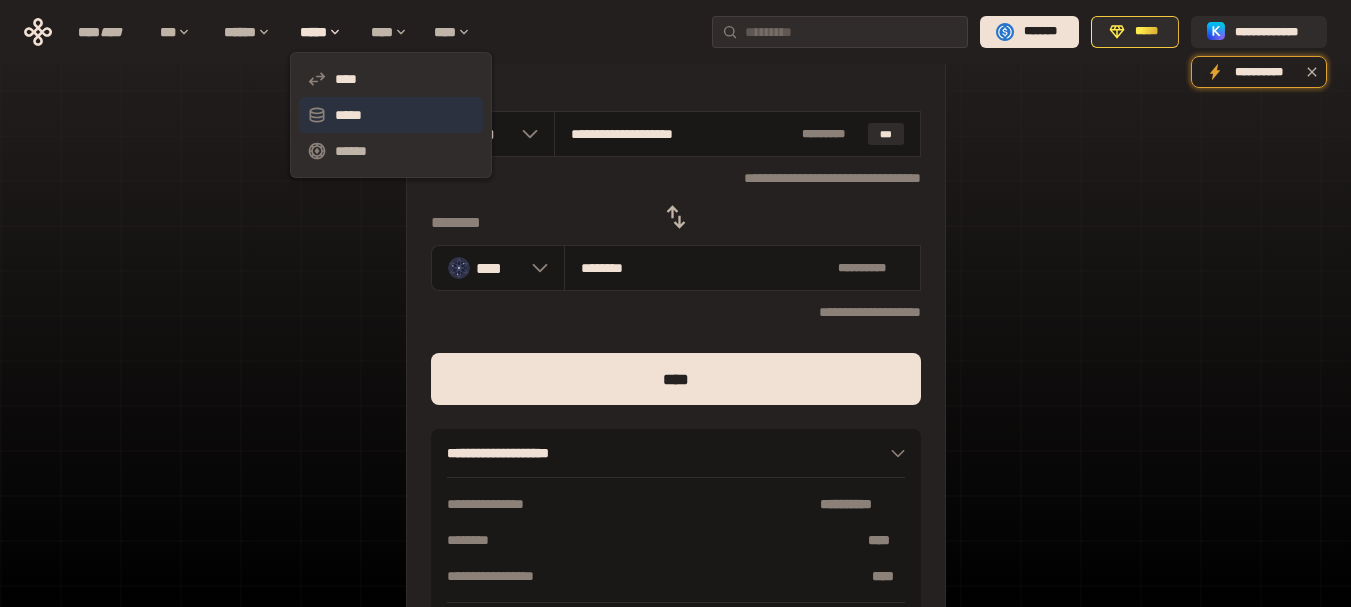 click on "*****" at bounding box center (391, 115) 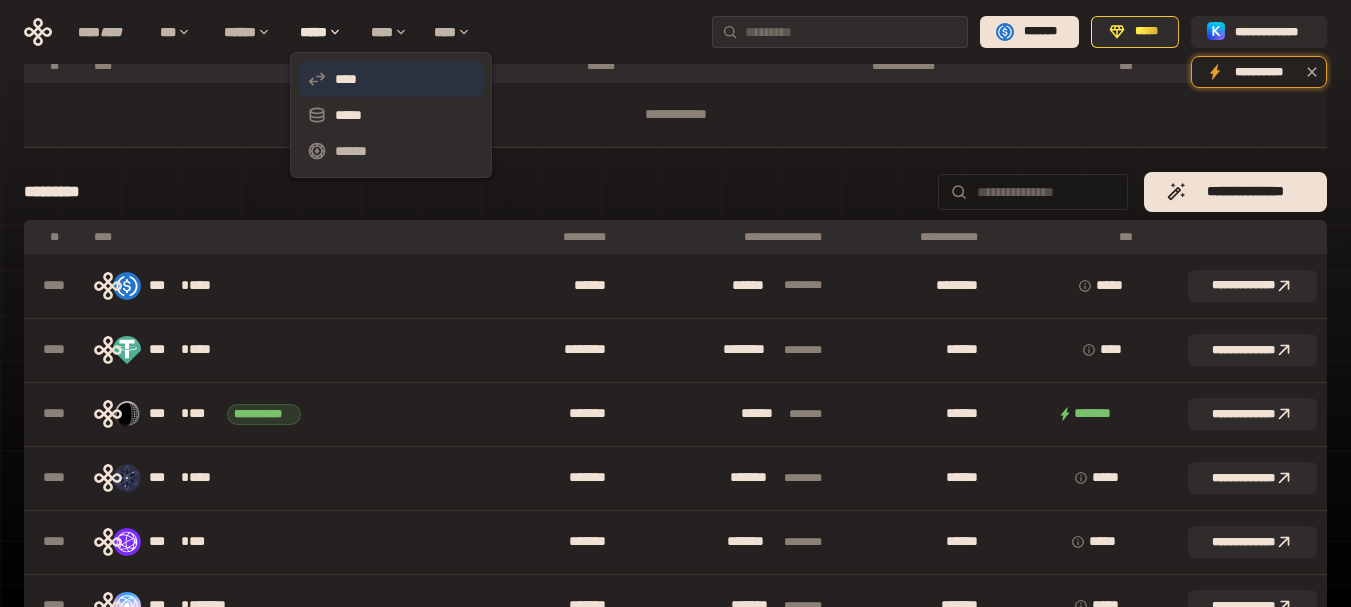 click on "****" at bounding box center [391, 79] 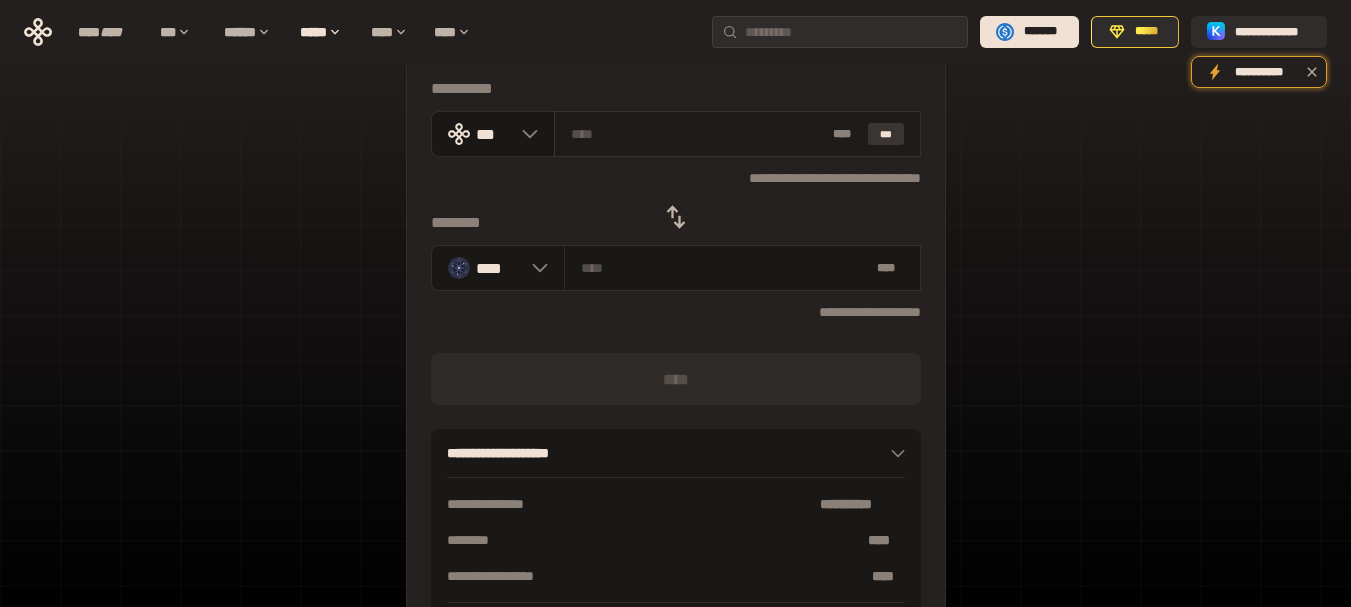 click on "***" at bounding box center (886, 134) 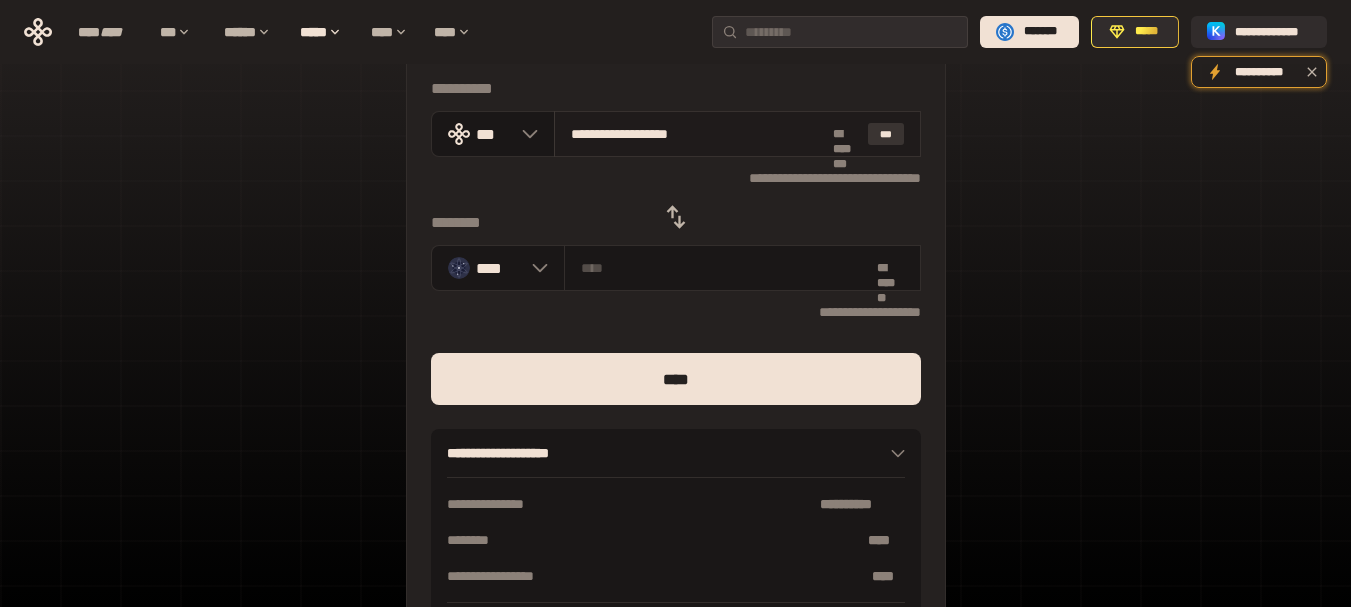 type on "**********" 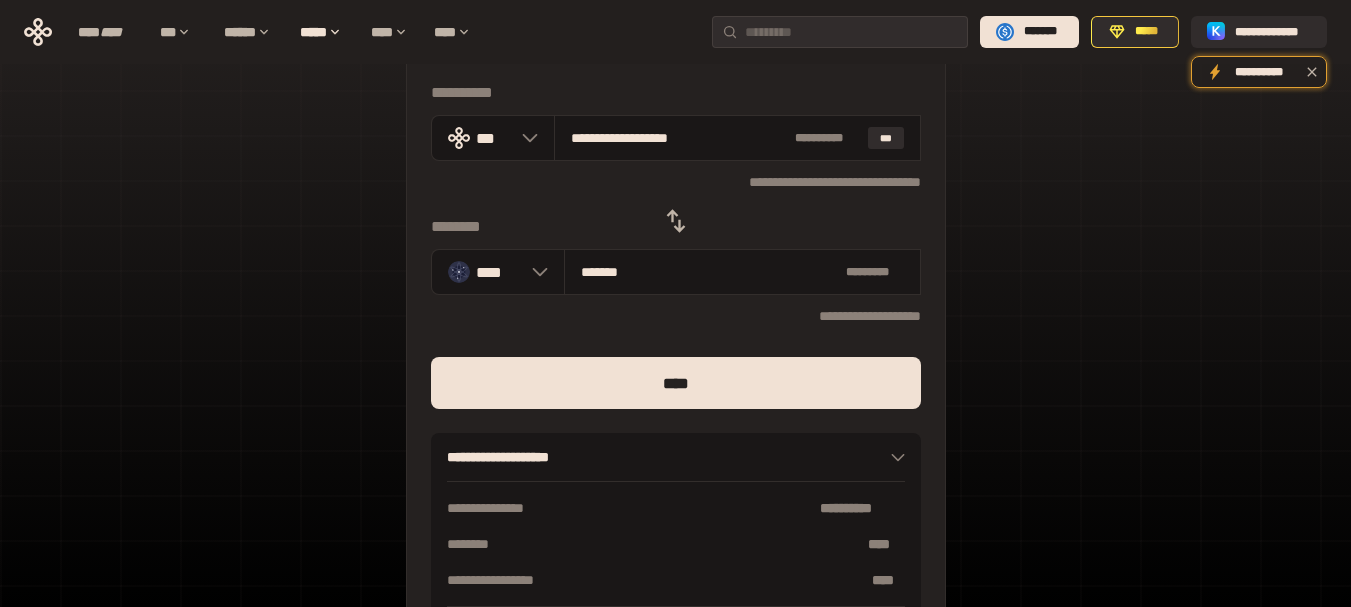 scroll, scrollTop: 65, scrollLeft: 0, axis: vertical 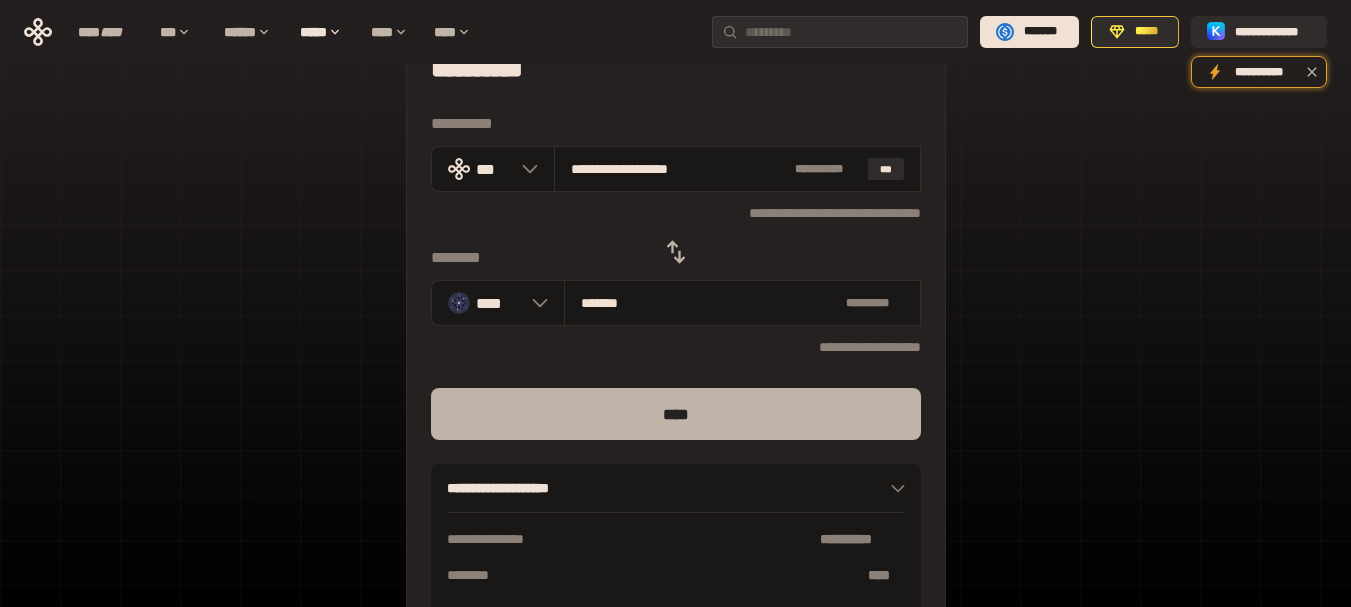 click on "****" at bounding box center (676, 414) 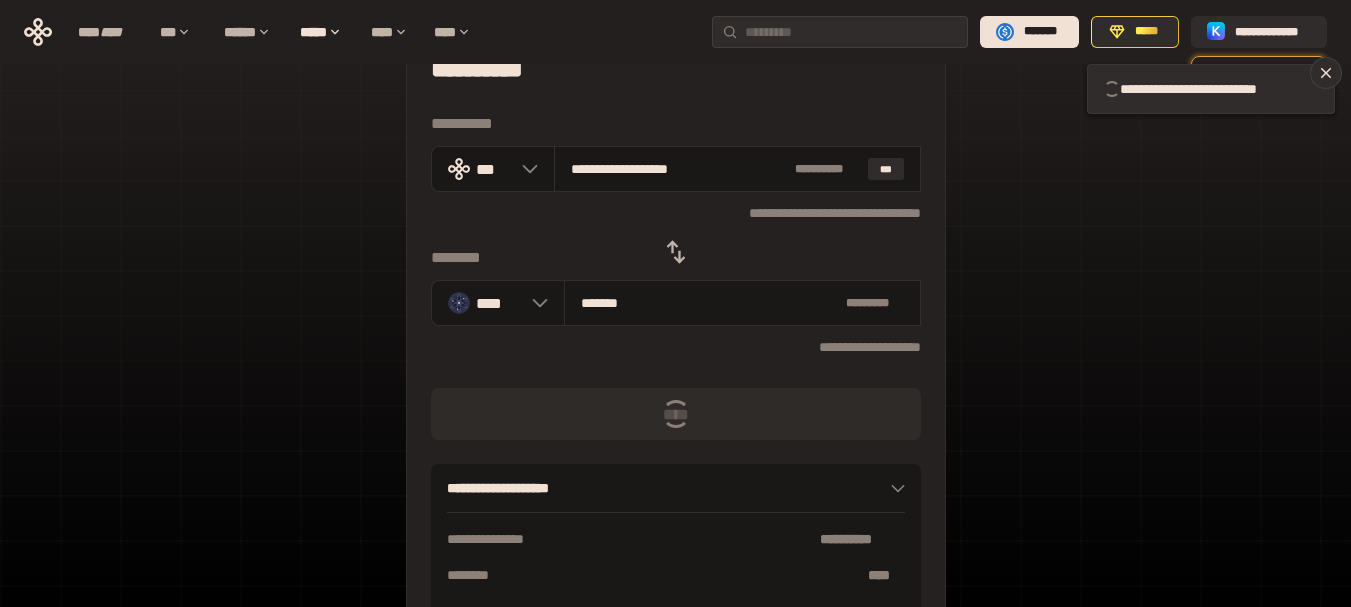 type 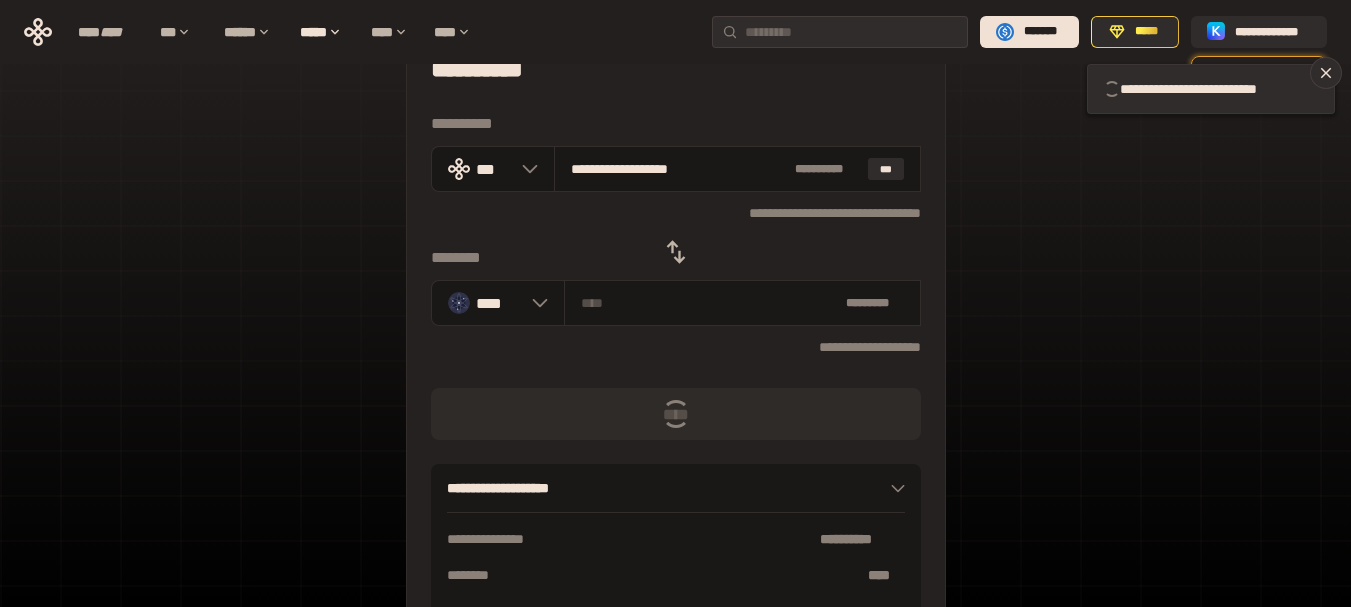 type 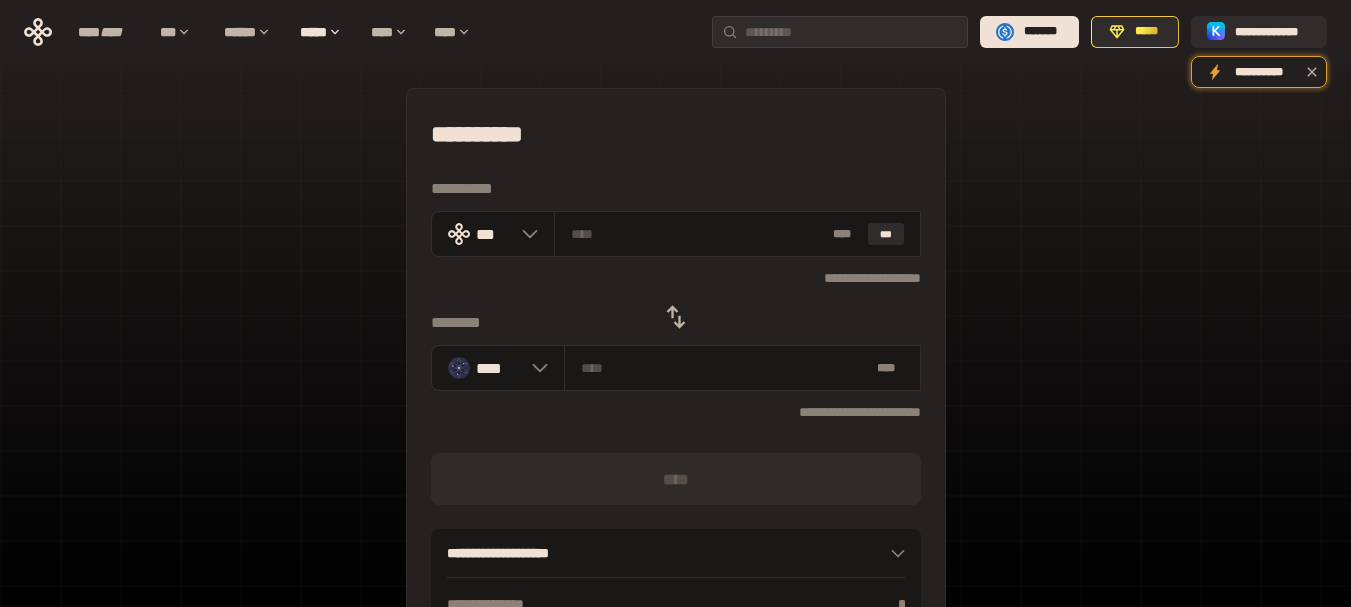 scroll, scrollTop: 100, scrollLeft: 0, axis: vertical 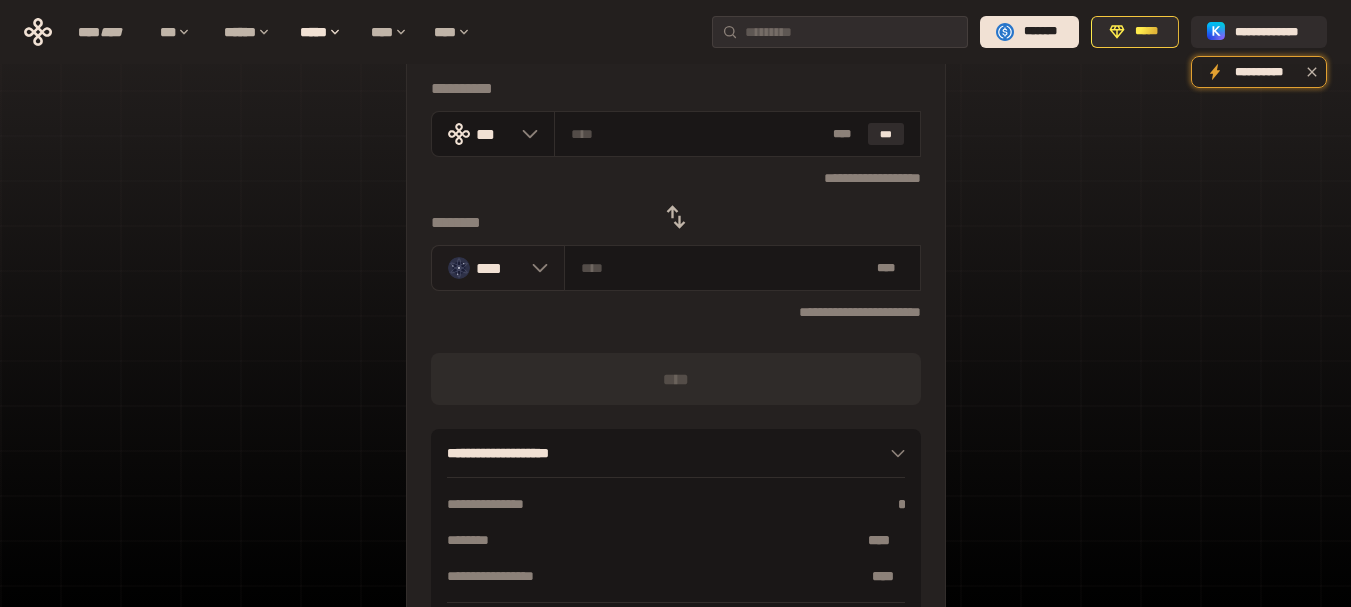 click on "****" at bounding box center [499, 268] 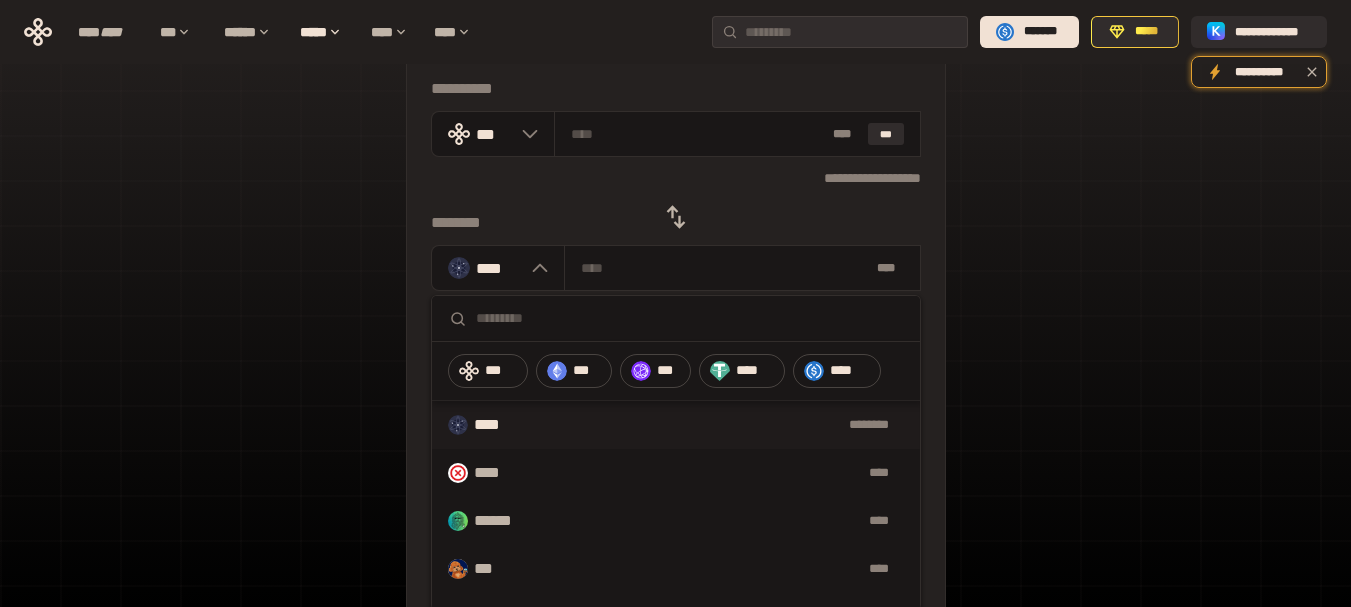 click on "****" at bounding box center [497, 425] 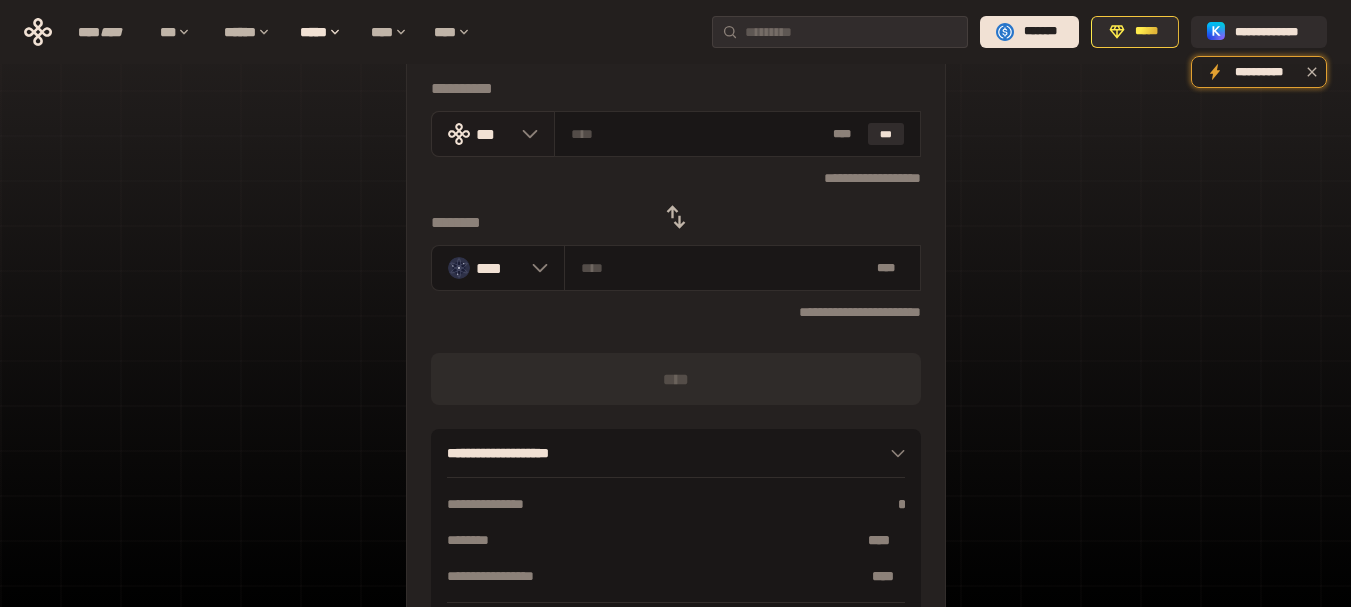 click 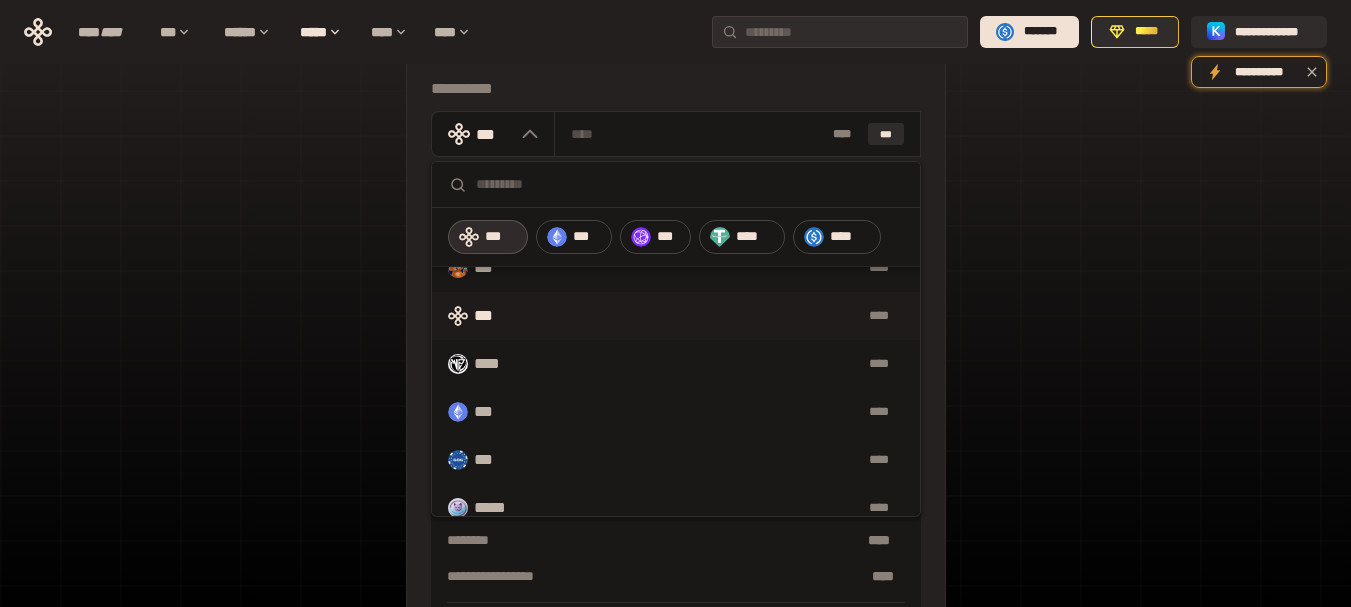 scroll, scrollTop: 200, scrollLeft: 0, axis: vertical 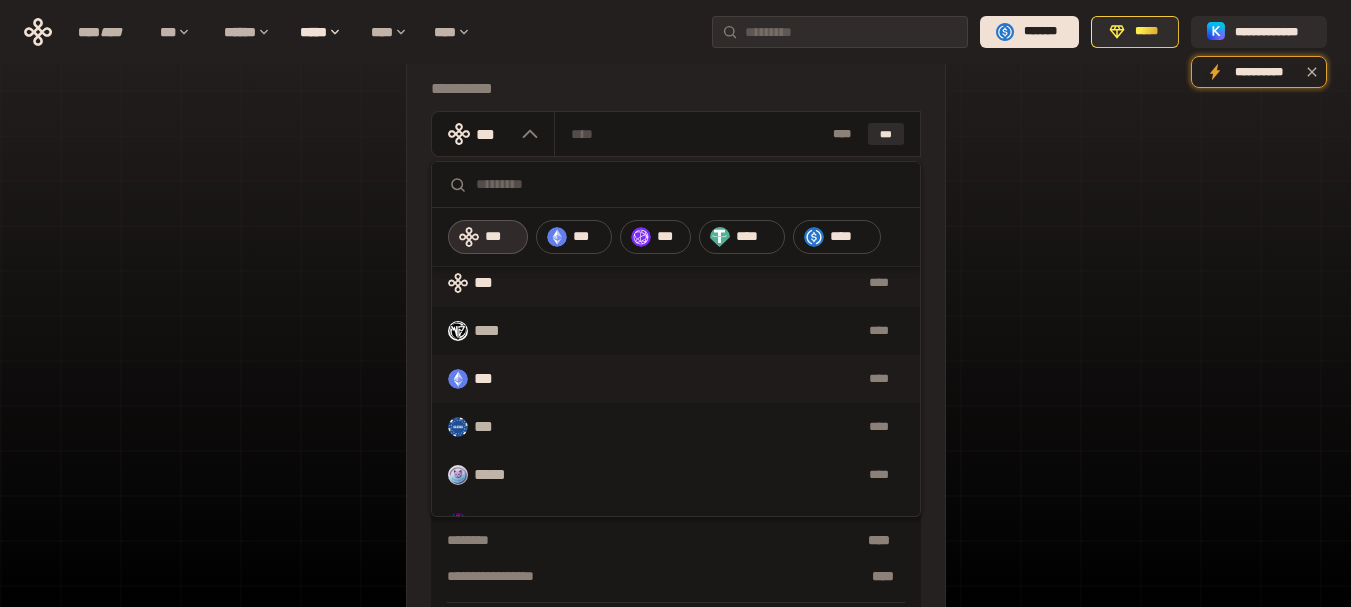 click on "***" at bounding box center (490, 379) 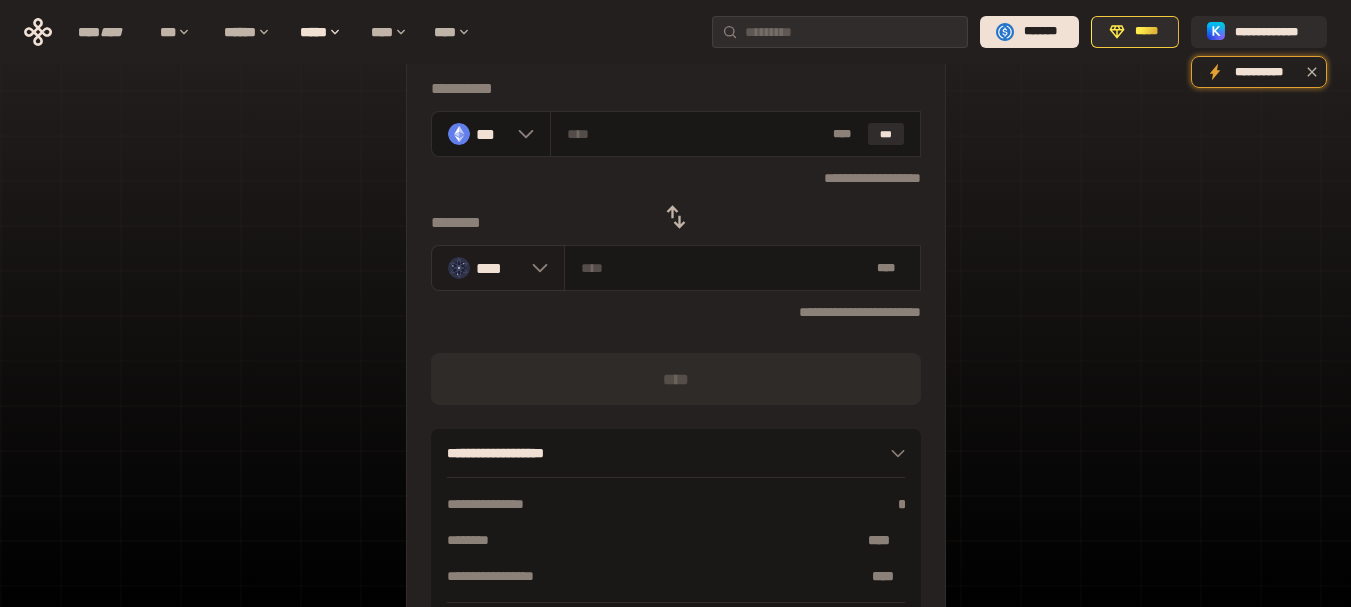 click on "****" at bounding box center (499, 268) 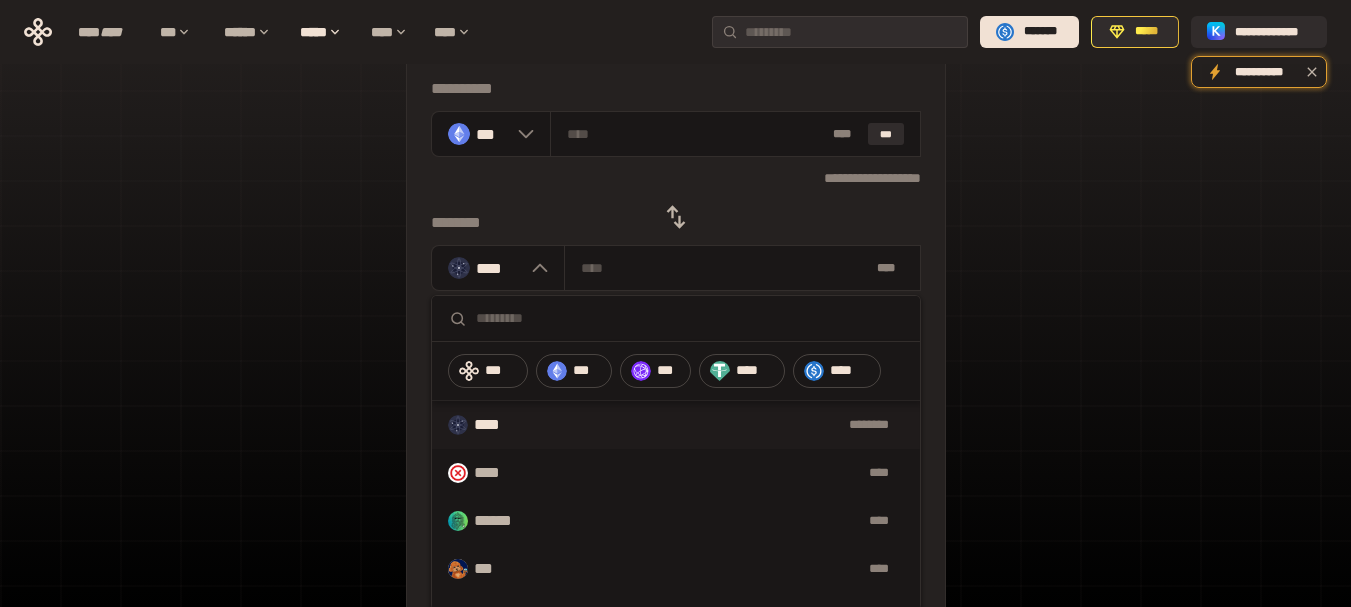 click on "****" at bounding box center (497, 425) 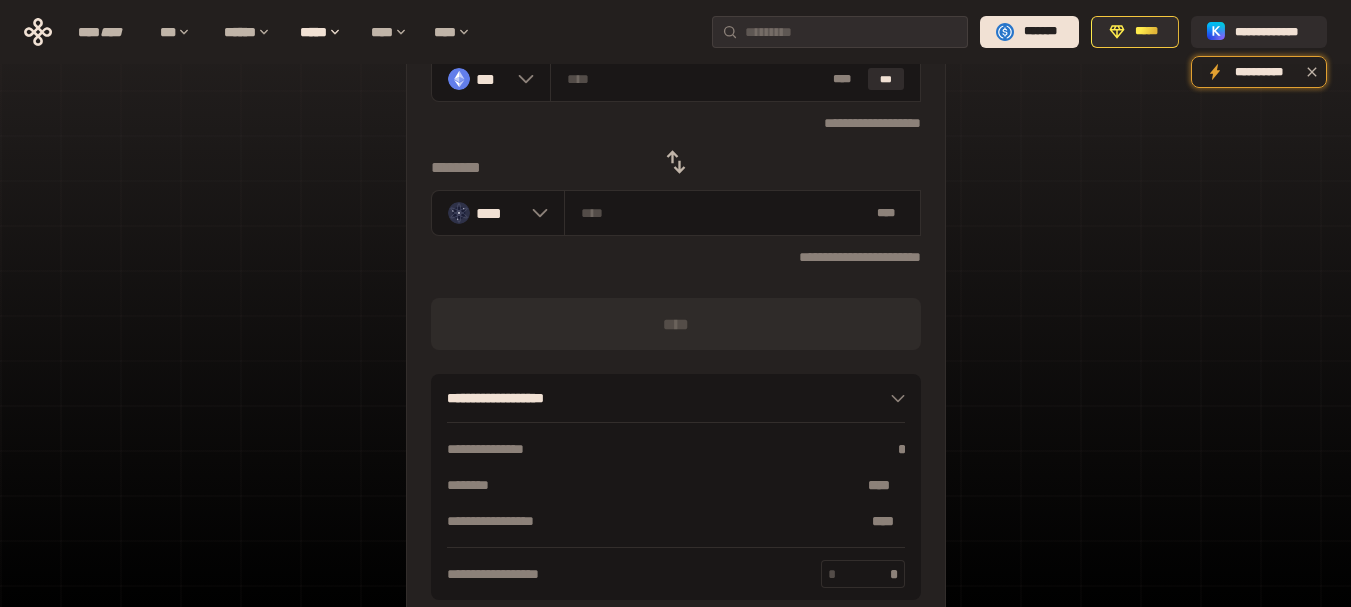 scroll, scrollTop: 0, scrollLeft: 0, axis: both 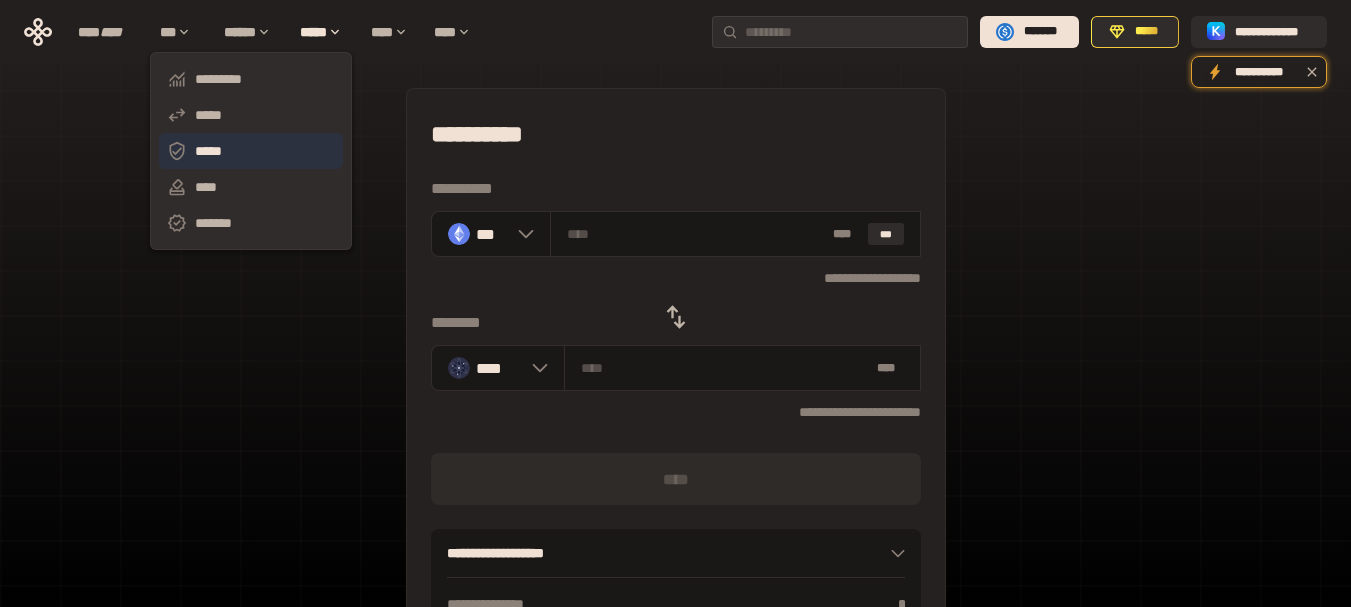 click on "*****" at bounding box center (251, 151) 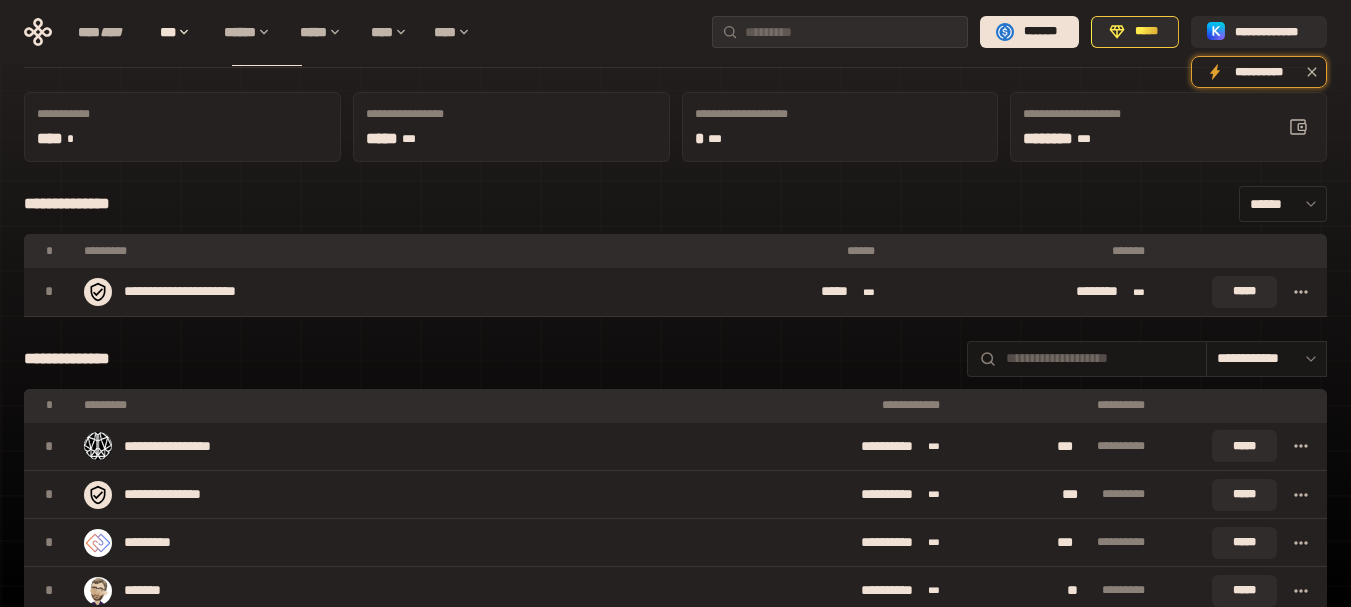 scroll, scrollTop: 100, scrollLeft: 0, axis: vertical 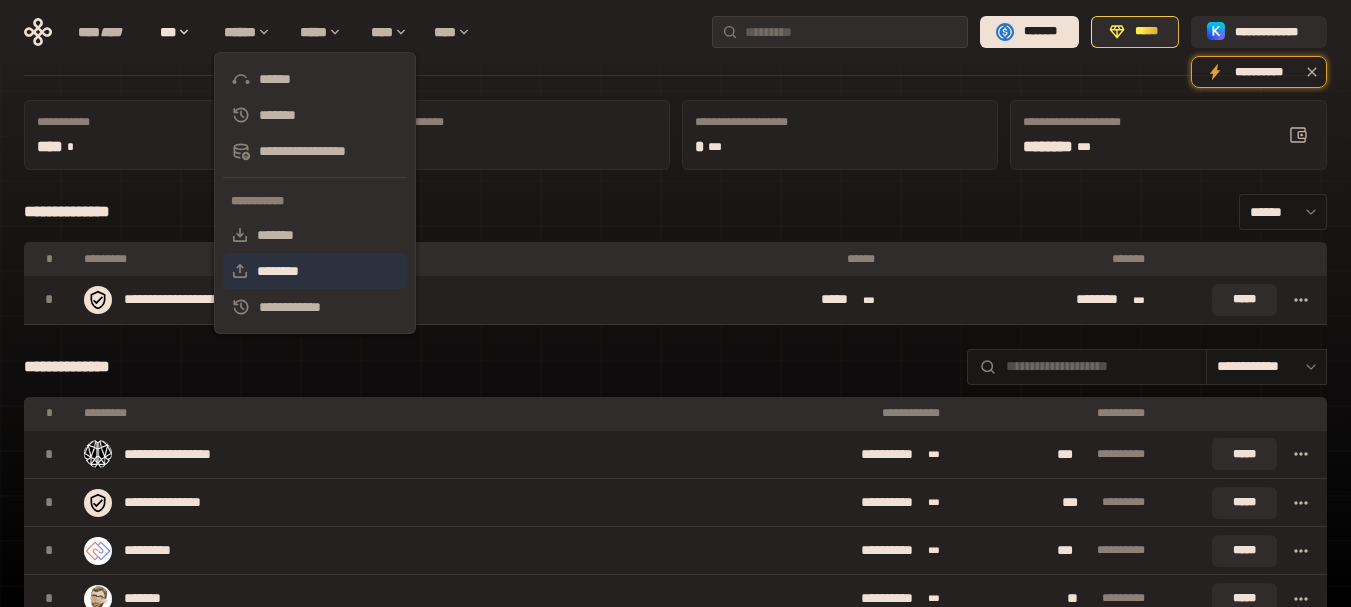 click on "********" at bounding box center (315, 271) 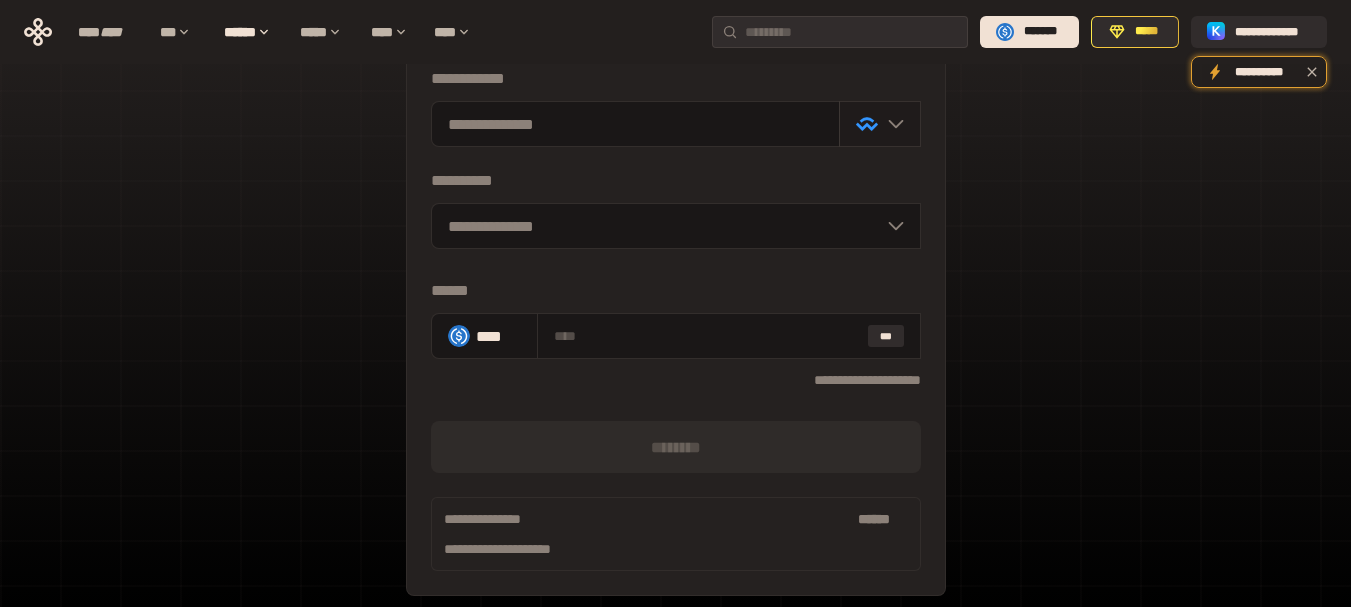 click 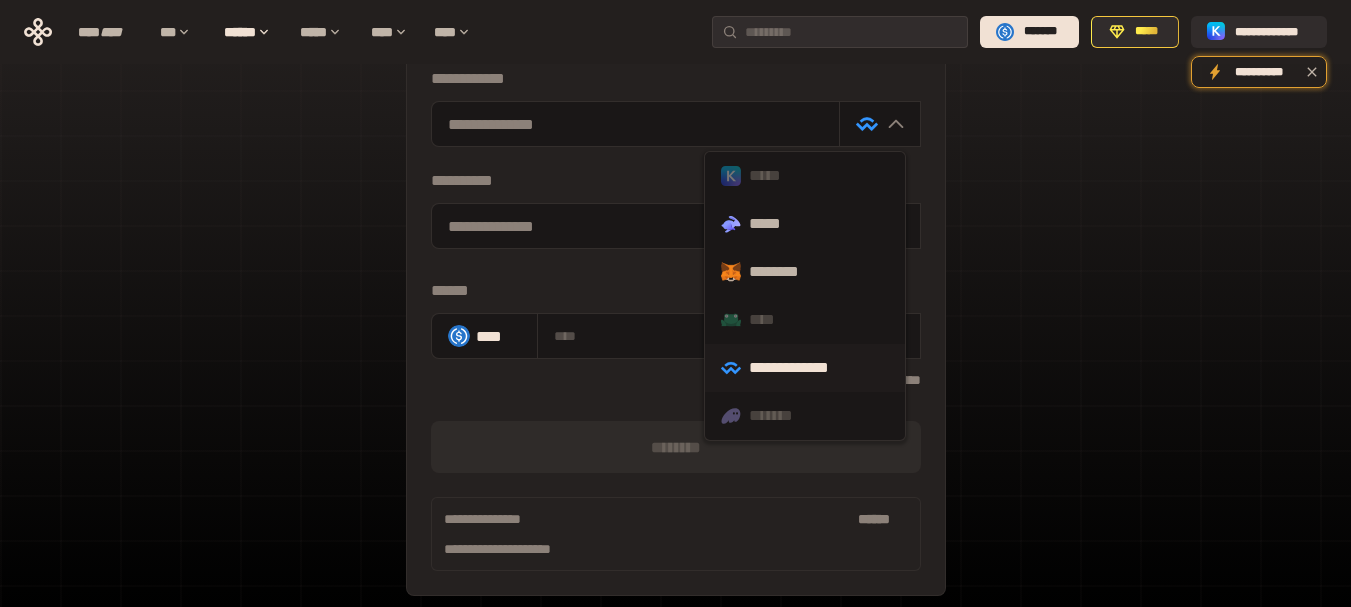 click on "**********" at bounding box center [675, 302] 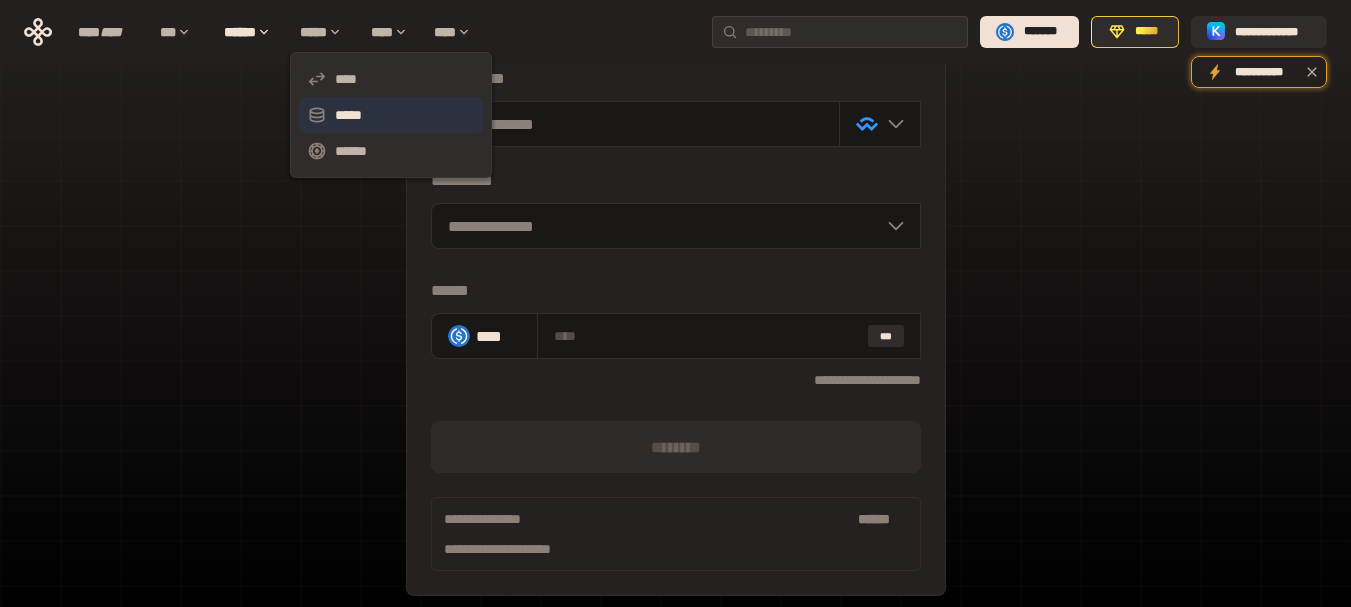 click on "*****" at bounding box center [391, 115] 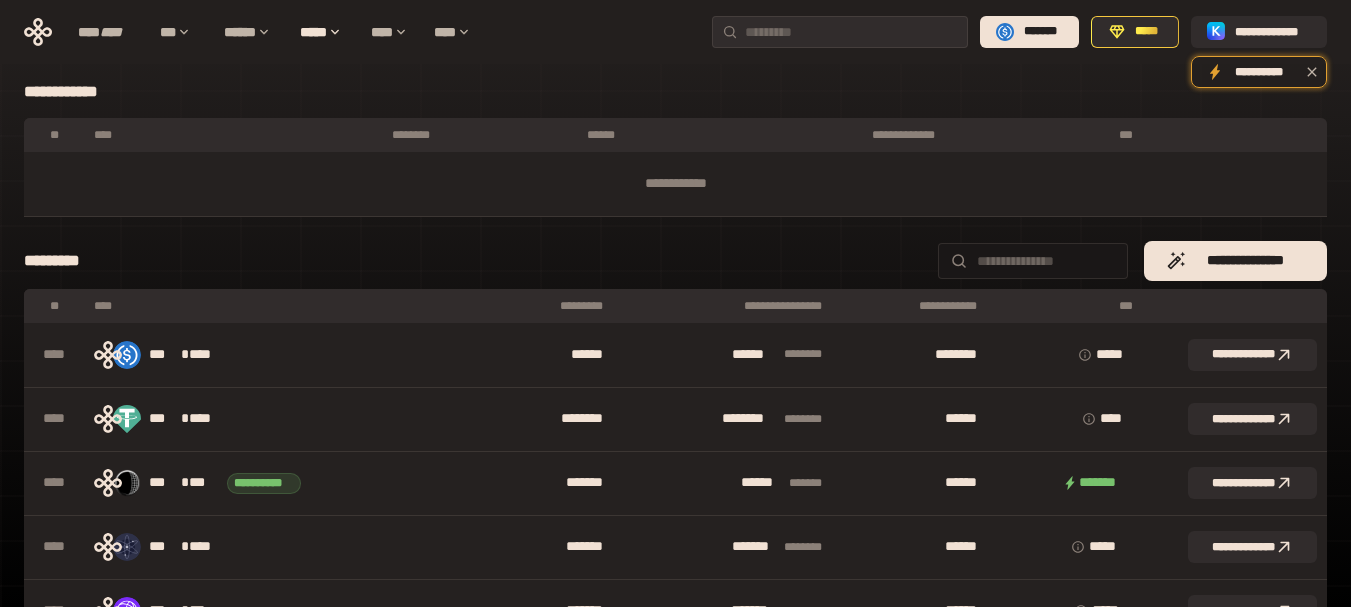 scroll, scrollTop: 0, scrollLeft: 0, axis: both 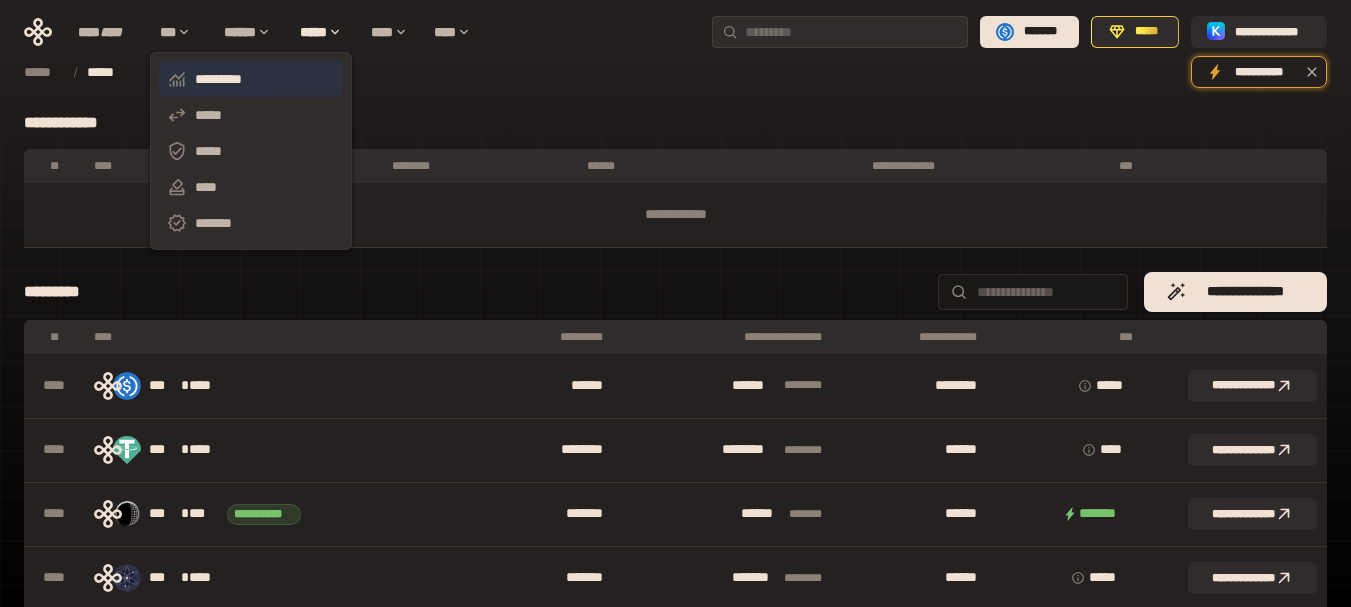 click on "*********" at bounding box center (251, 79) 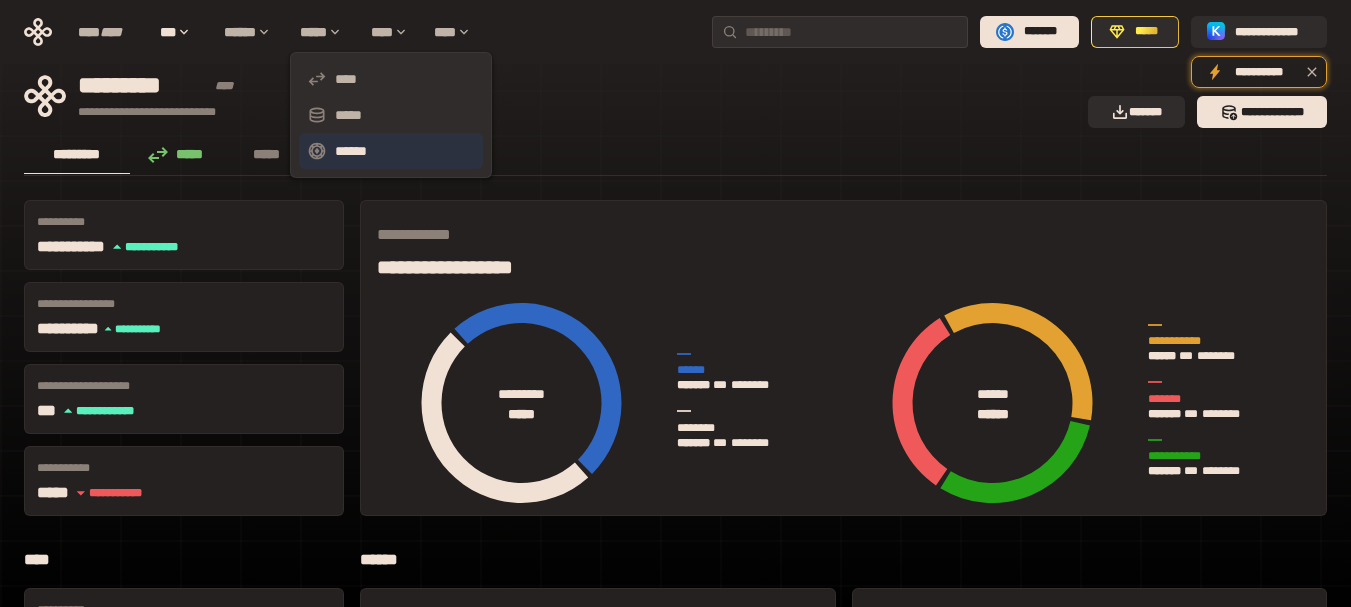 click on "******" at bounding box center [391, 151] 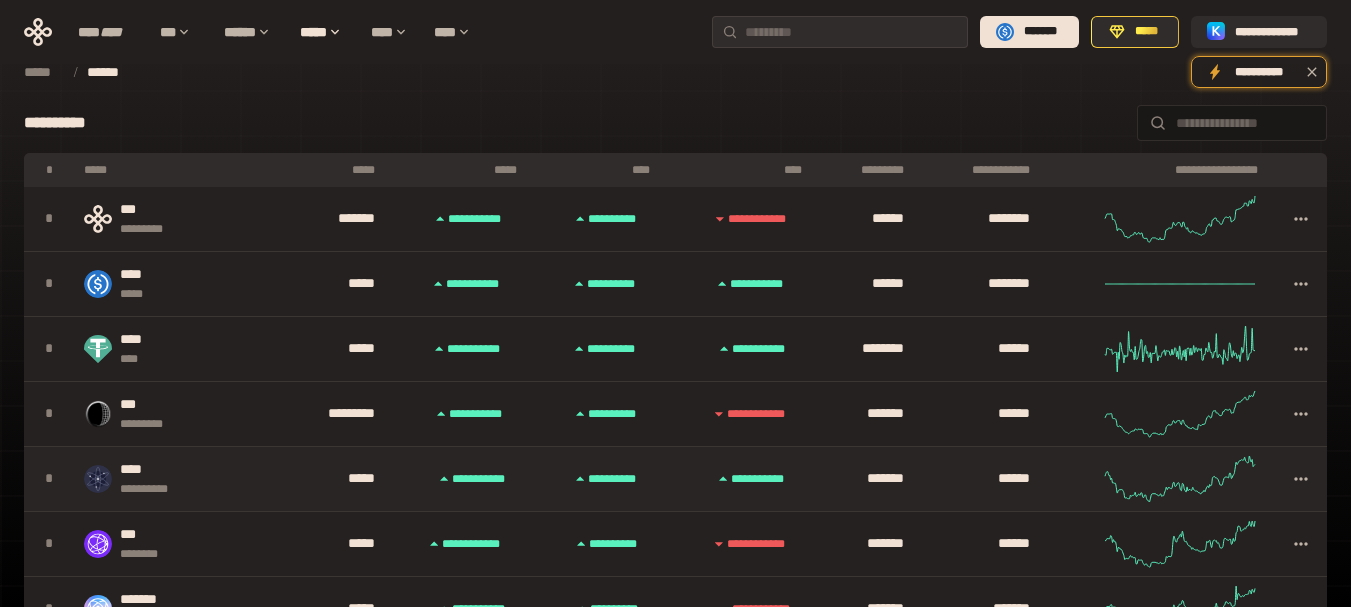 click on "****" at bounding box center (157, 470) 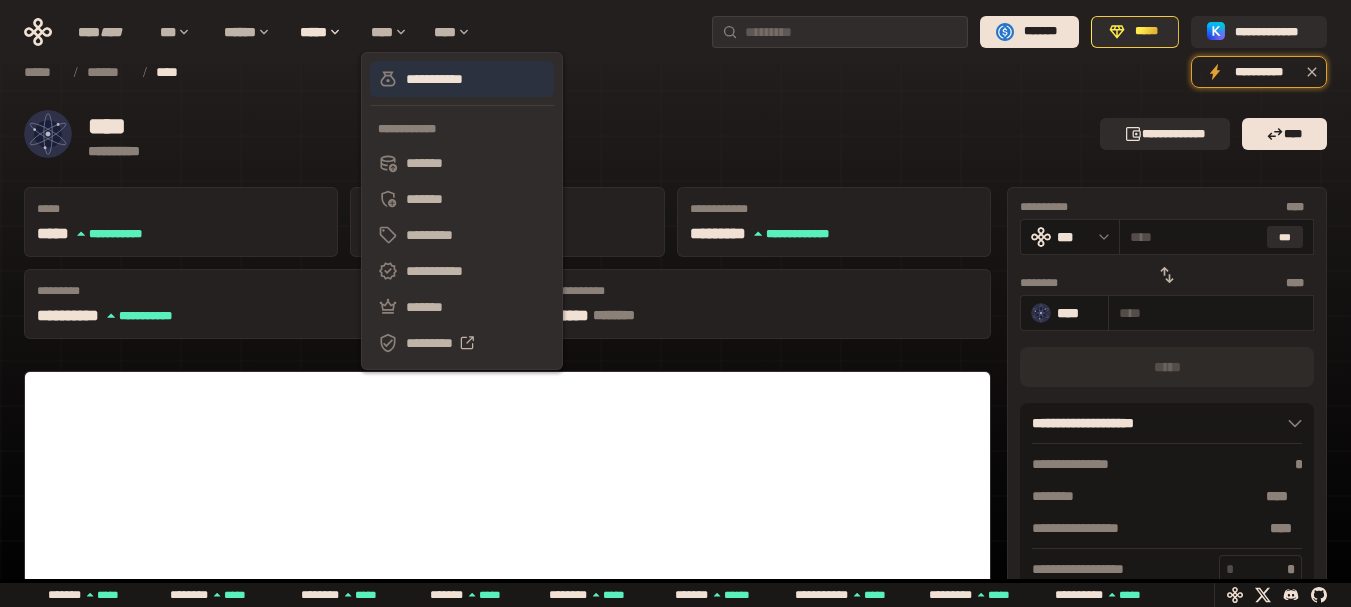 click on "**********" at bounding box center [462, 79] 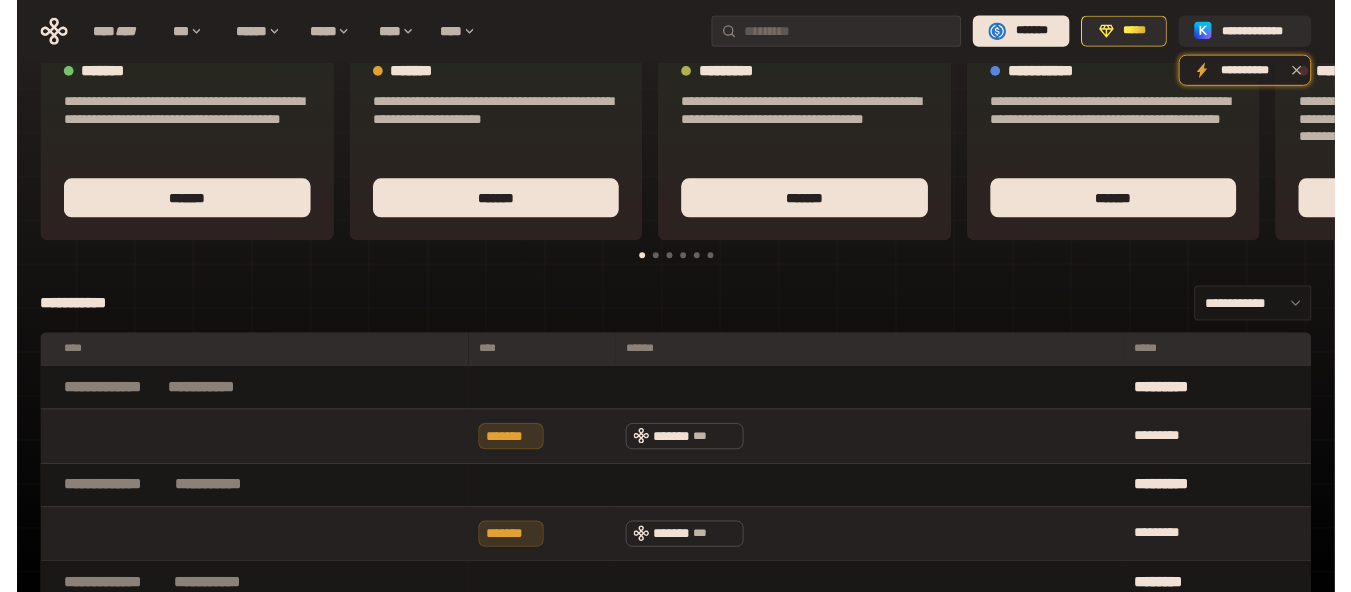 scroll, scrollTop: 0, scrollLeft: 0, axis: both 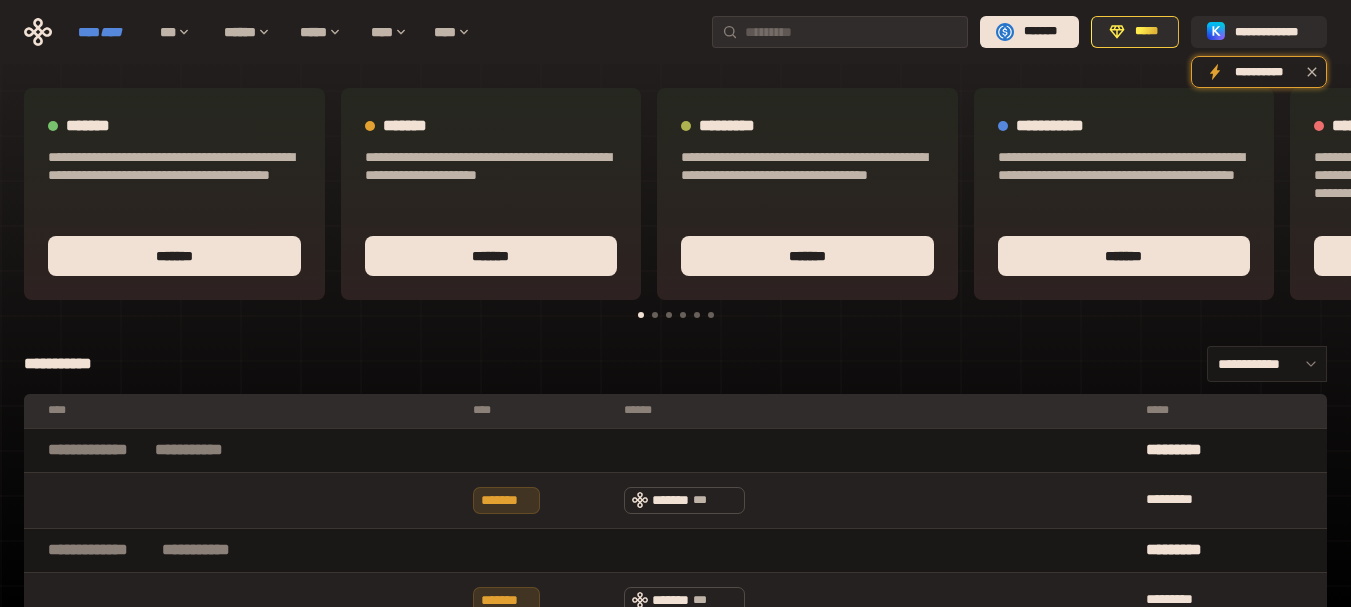 click on "****" at bounding box center [111, 32] 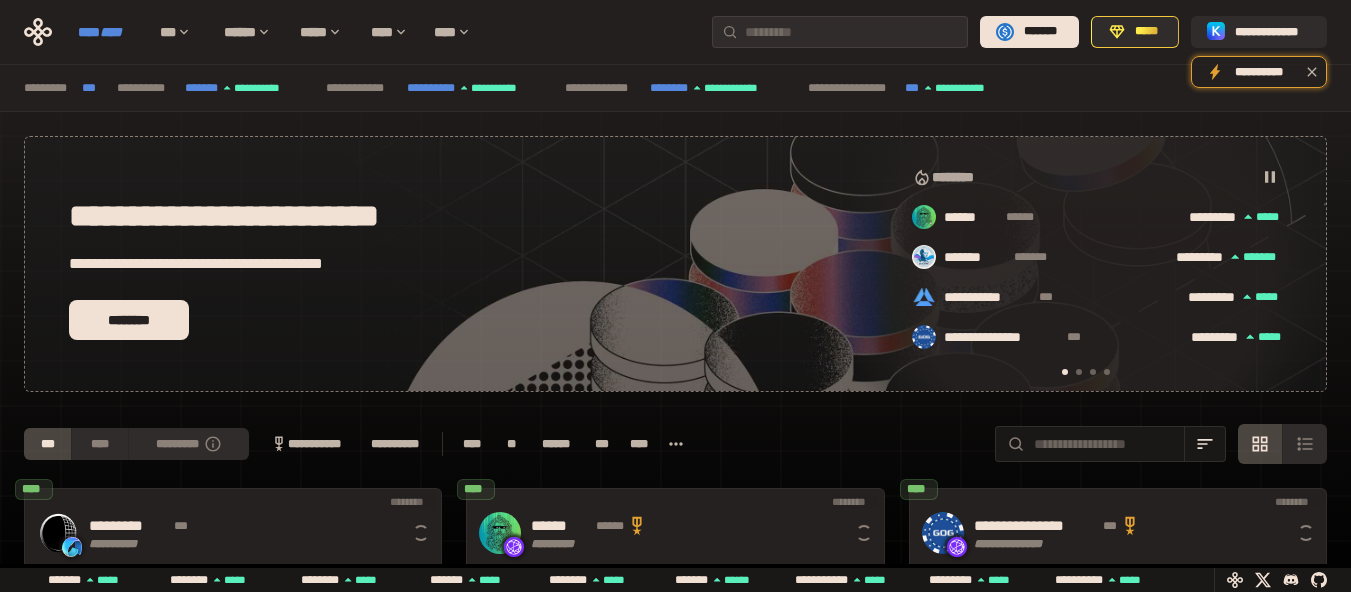 scroll, scrollTop: 0, scrollLeft: 16, axis: horizontal 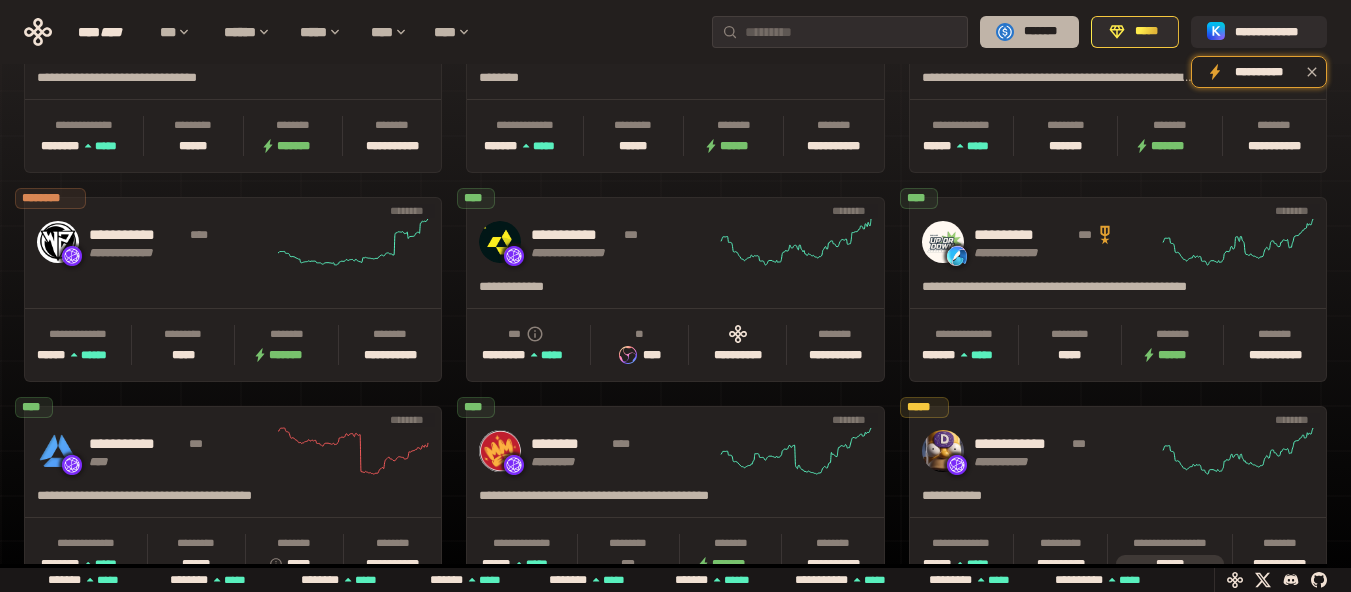click on "*******" at bounding box center [1040, 32] 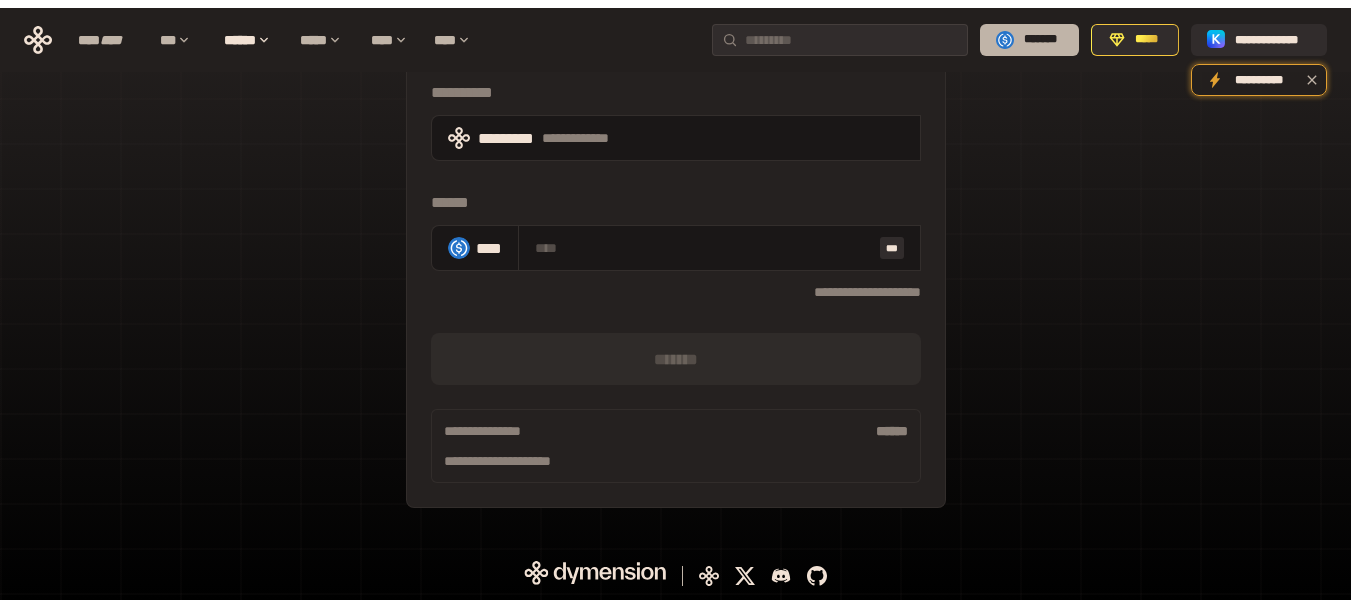 scroll, scrollTop: 181, scrollLeft: 0, axis: vertical 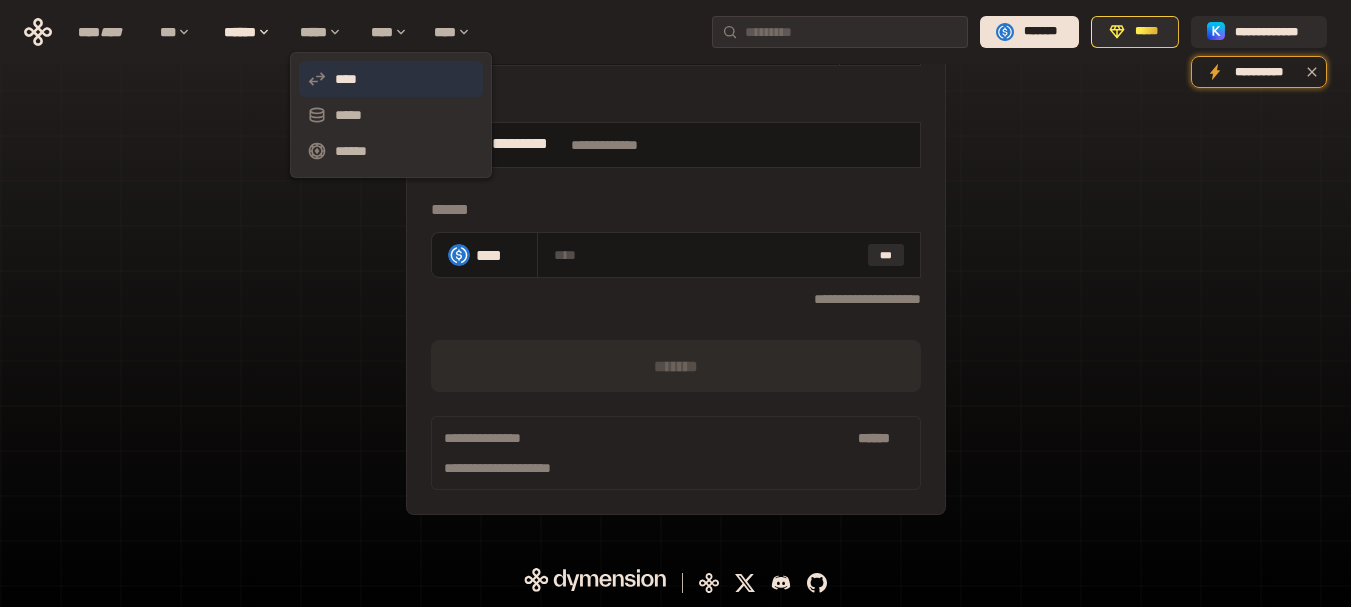 click on "****" at bounding box center (391, 79) 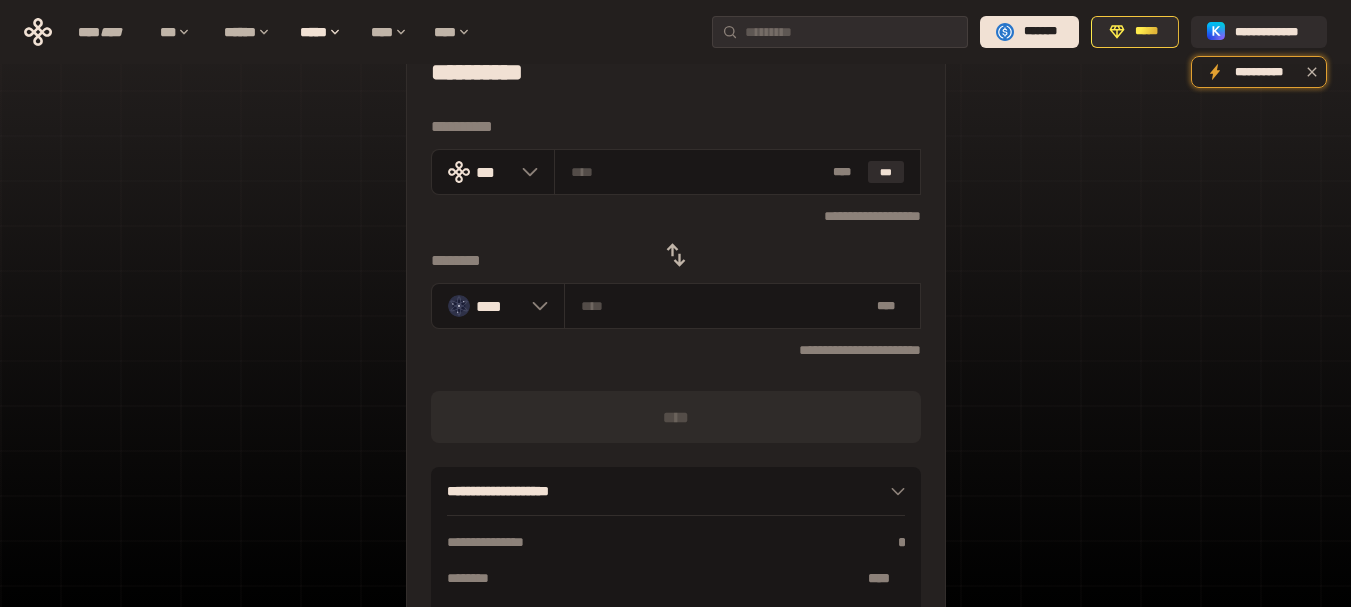 scroll, scrollTop: 0, scrollLeft: 0, axis: both 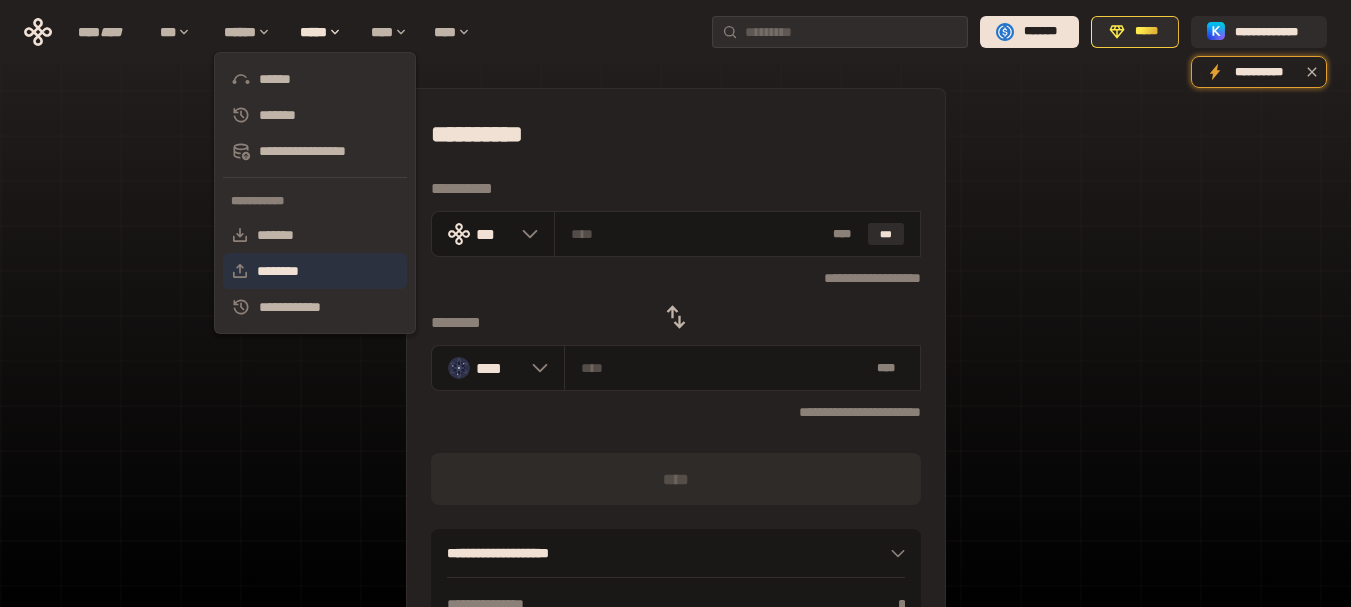 click on "********" at bounding box center [315, 271] 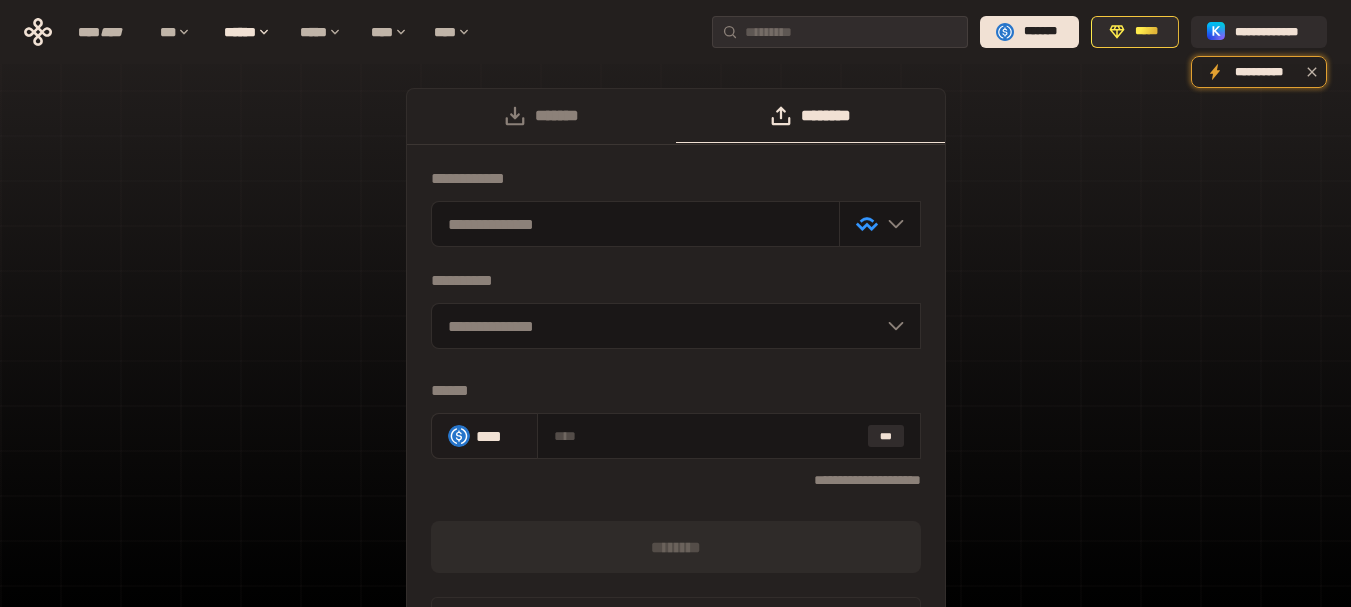 click on "****" at bounding box center (498, 436) 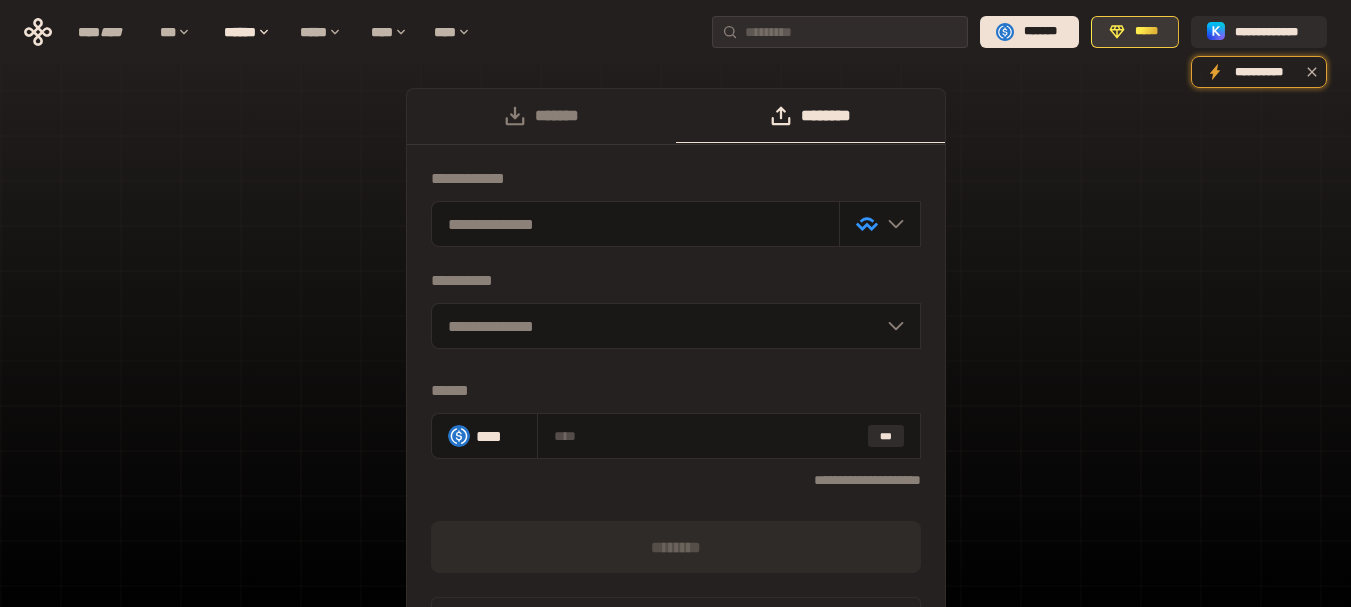 click on "*****" at bounding box center (1146, 32) 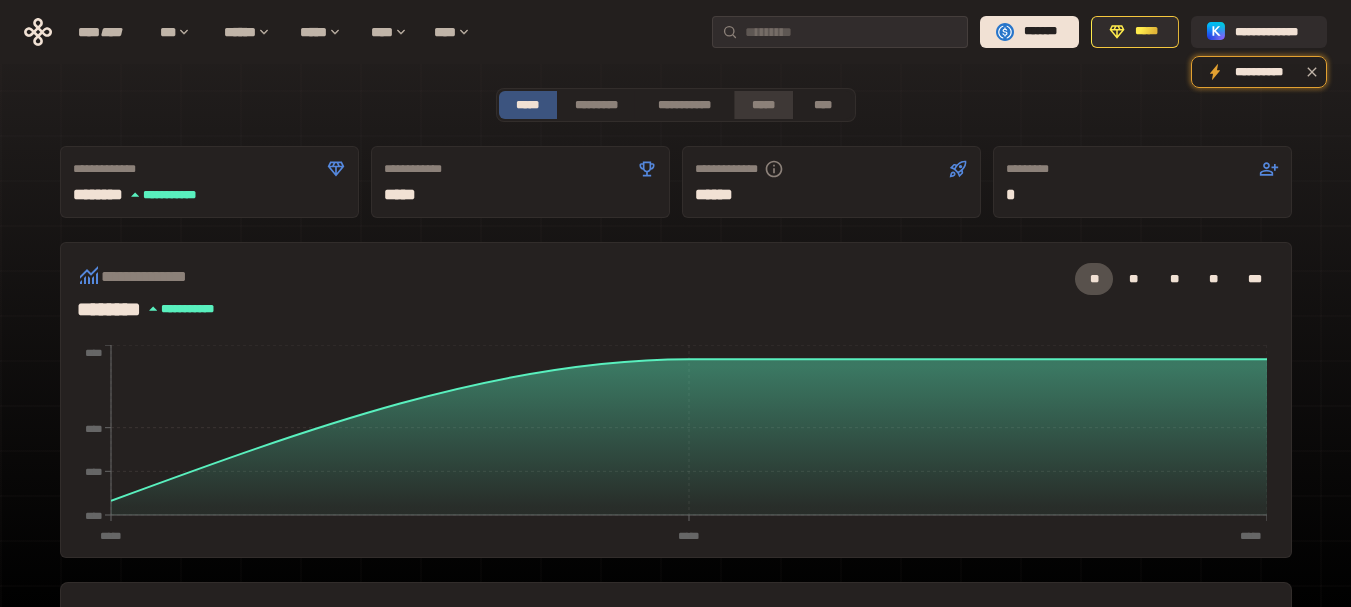 click on "*****" at bounding box center (763, 105) 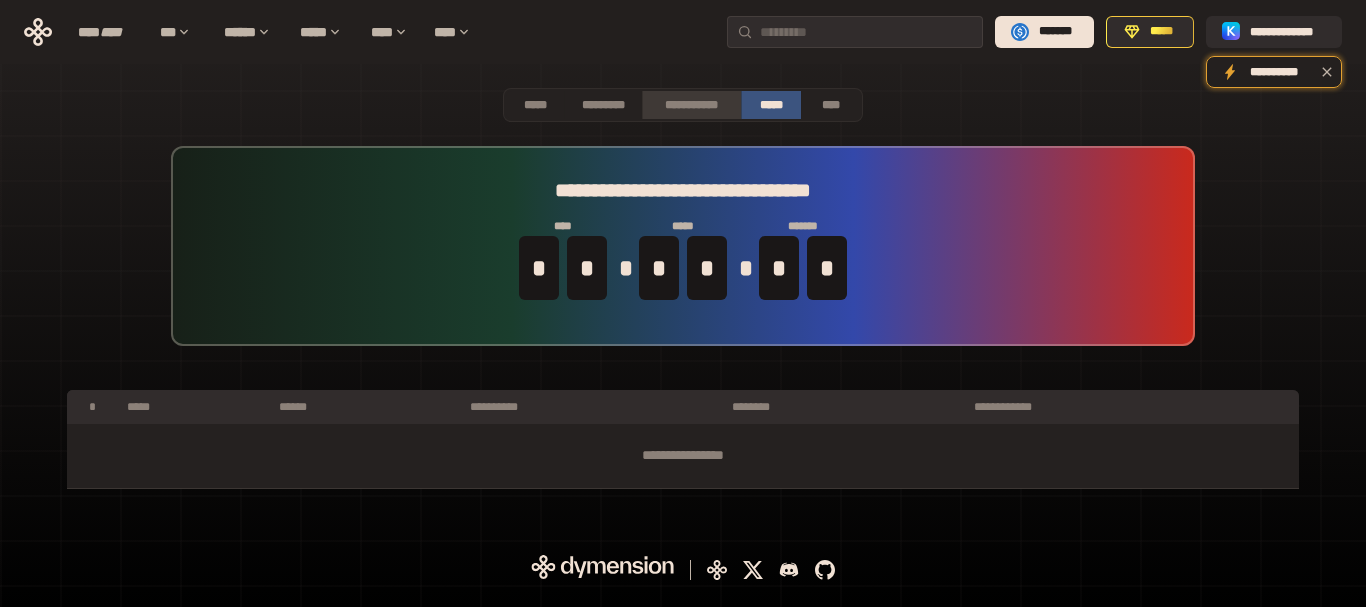 click on "**********" at bounding box center (691, 105) 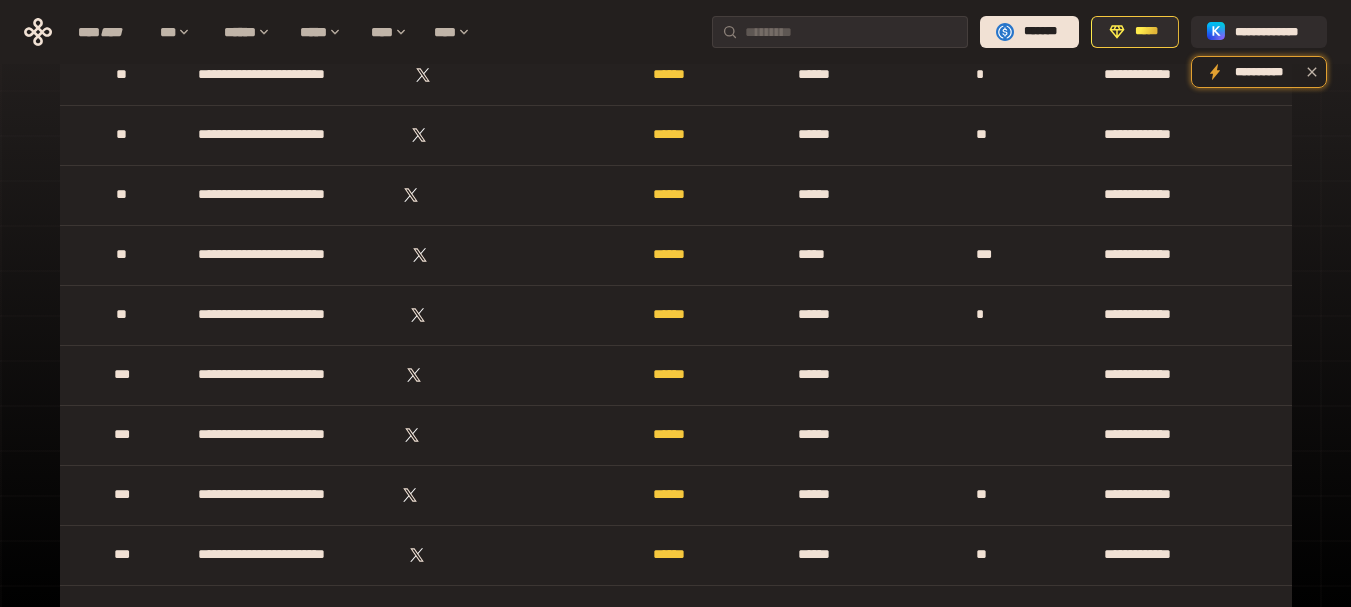 scroll, scrollTop: 0, scrollLeft: 0, axis: both 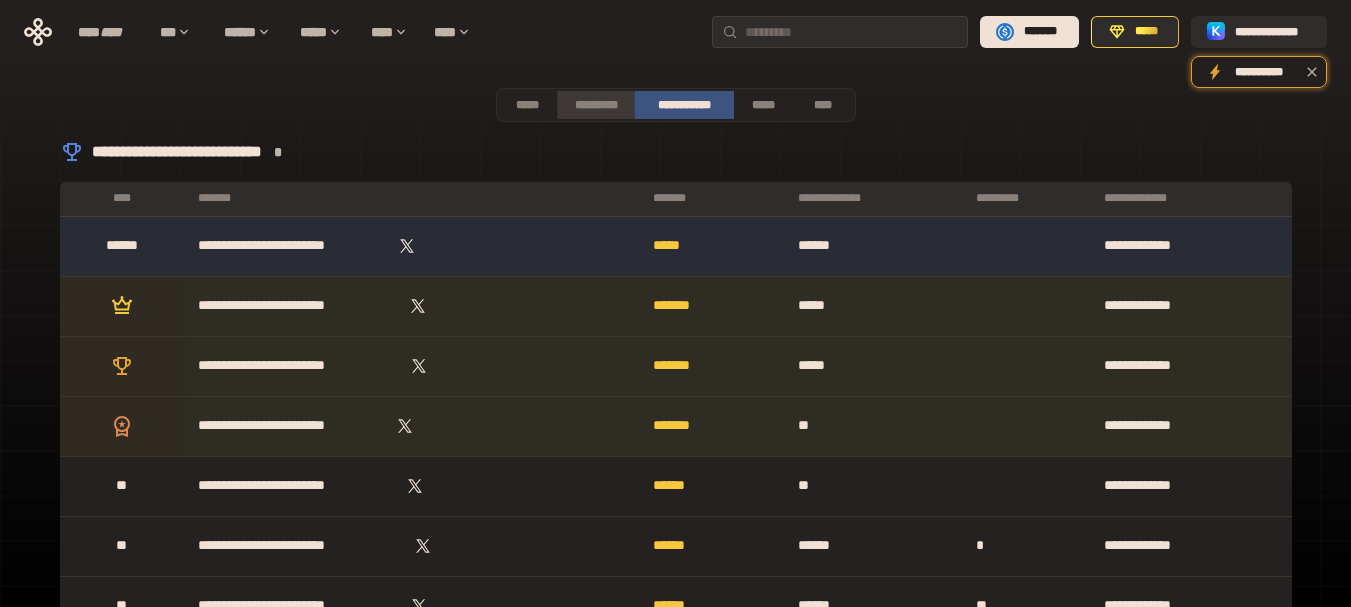 click on "*********" at bounding box center [595, 105] 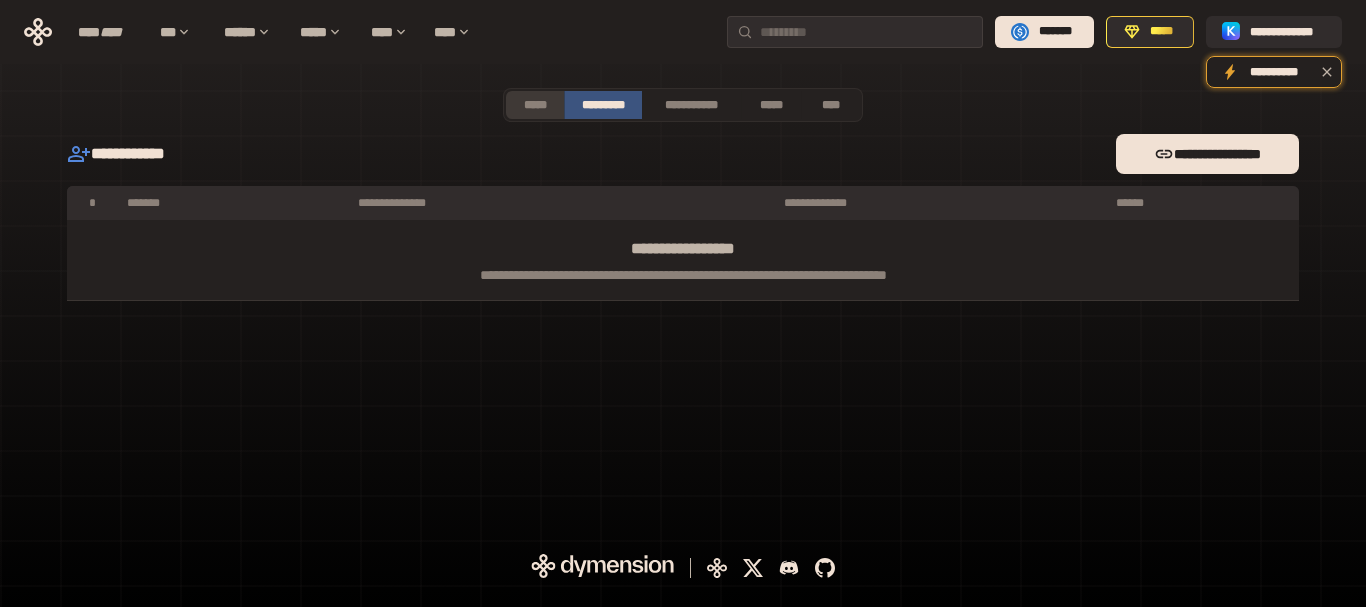 click on "*****" at bounding box center [535, 105] 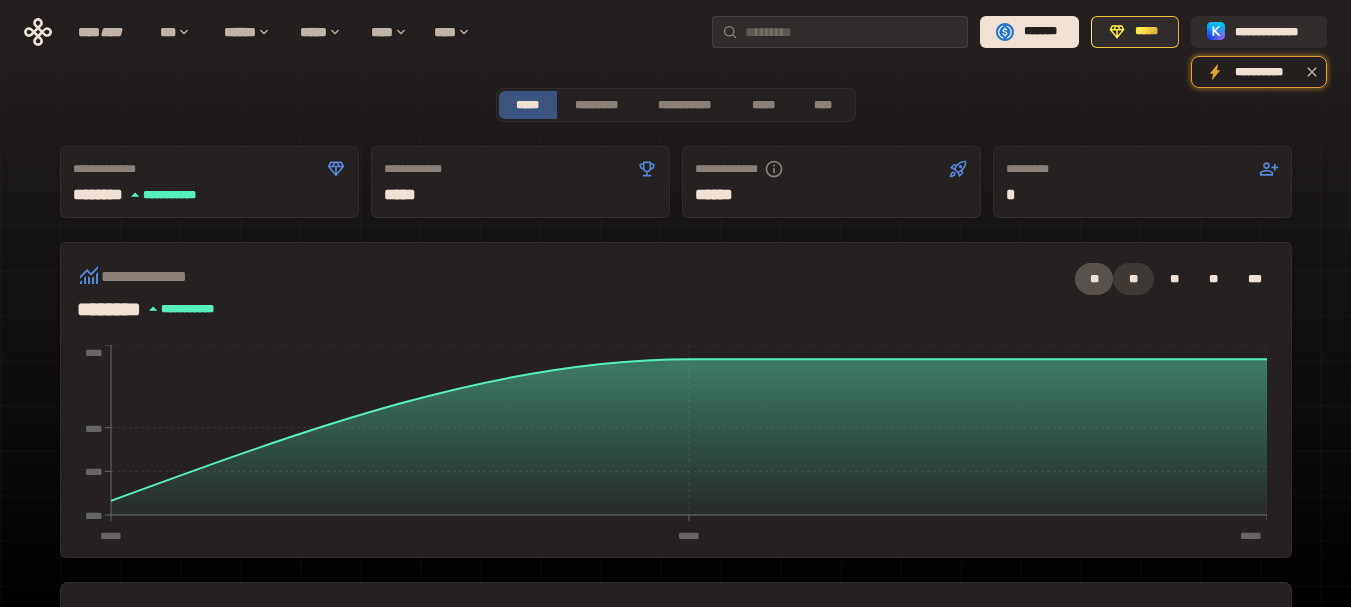 click on "**" at bounding box center [1133, 279] 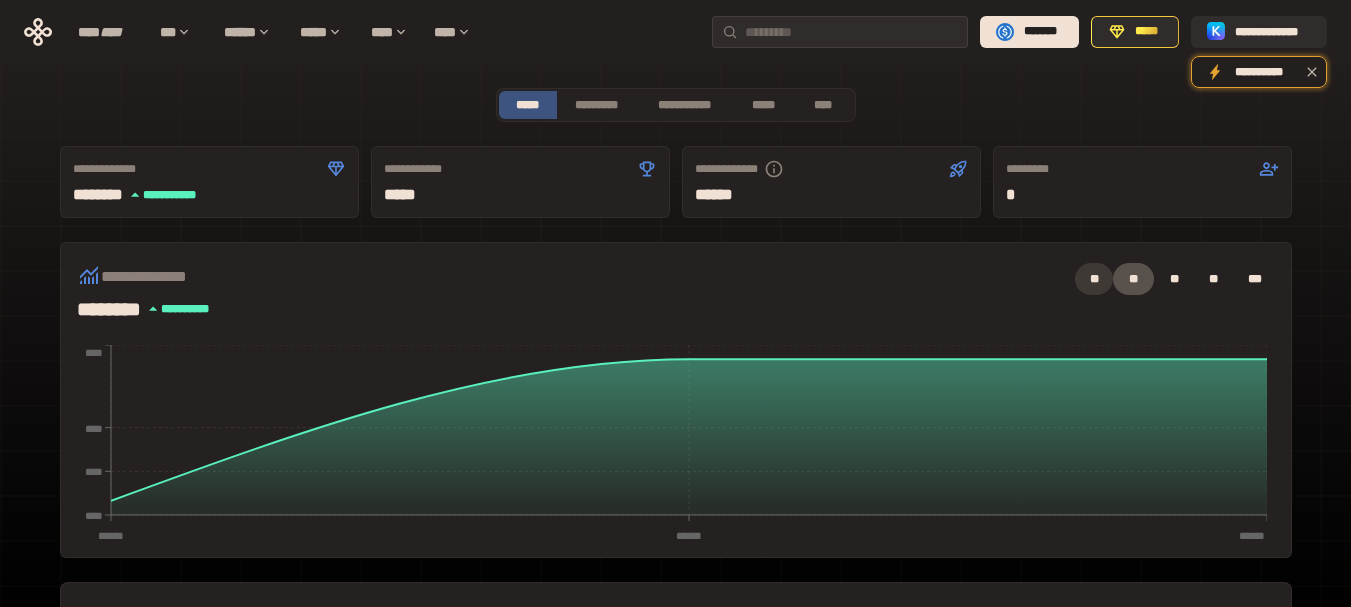 click on "**" at bounding box center [1094, 279] 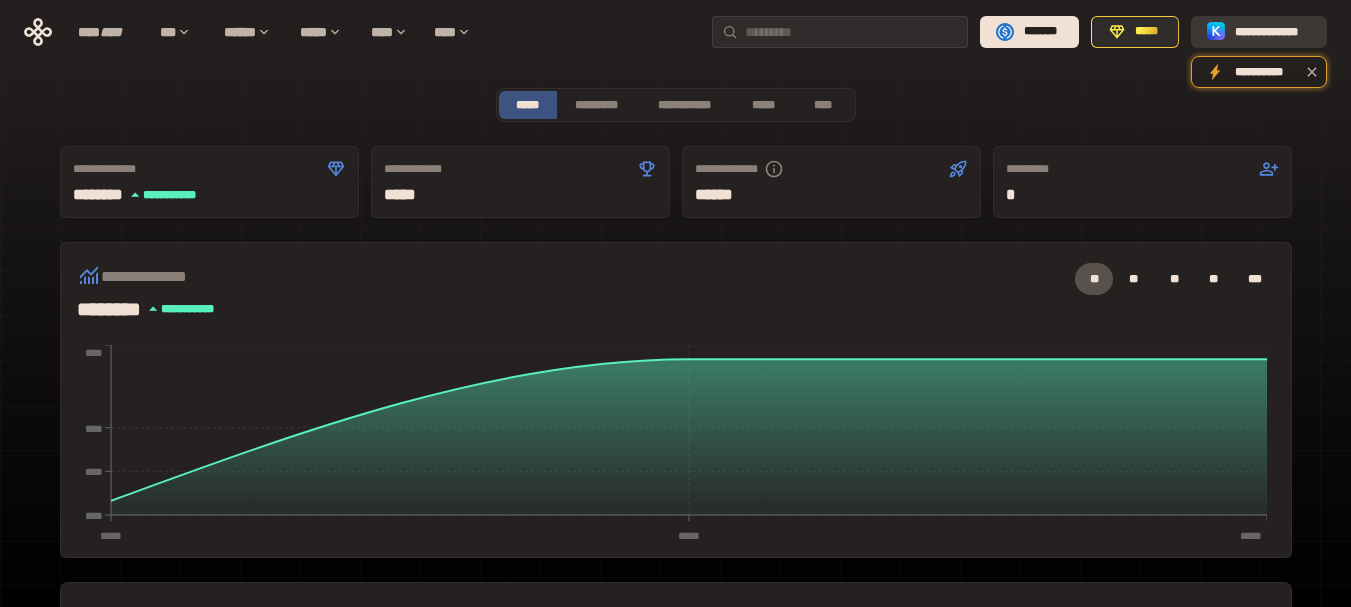 click on "**********" at bounding box center [1273, 32] 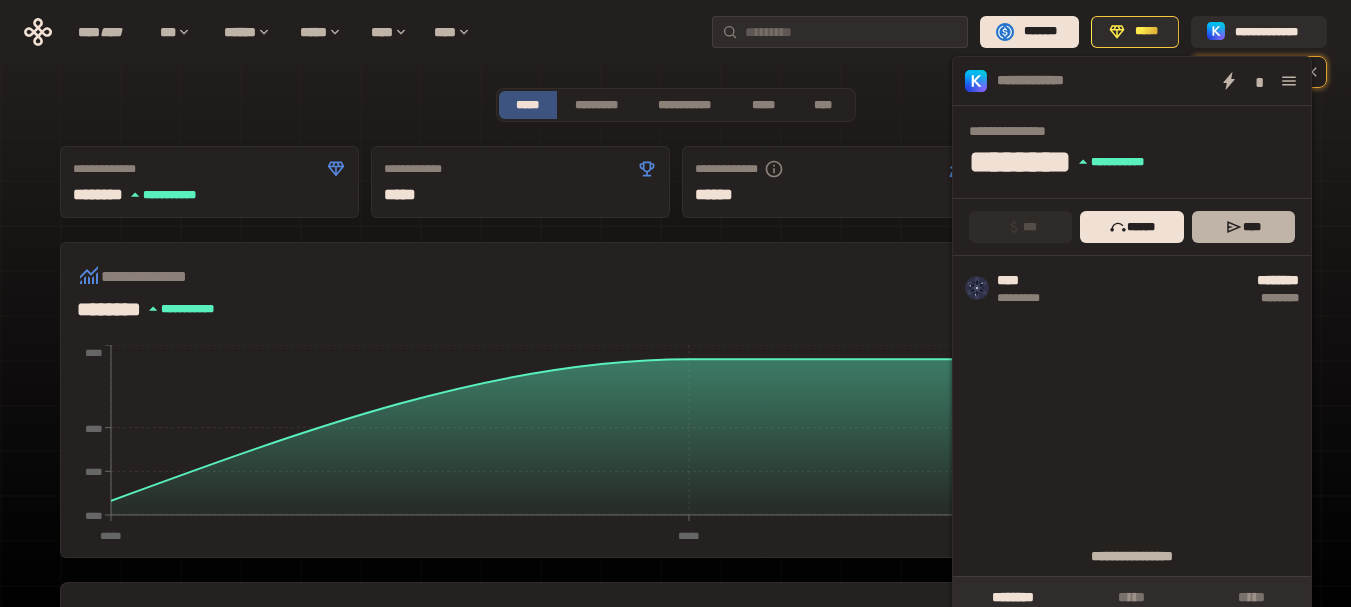 click on "****" at bounding box center (1243, 227) 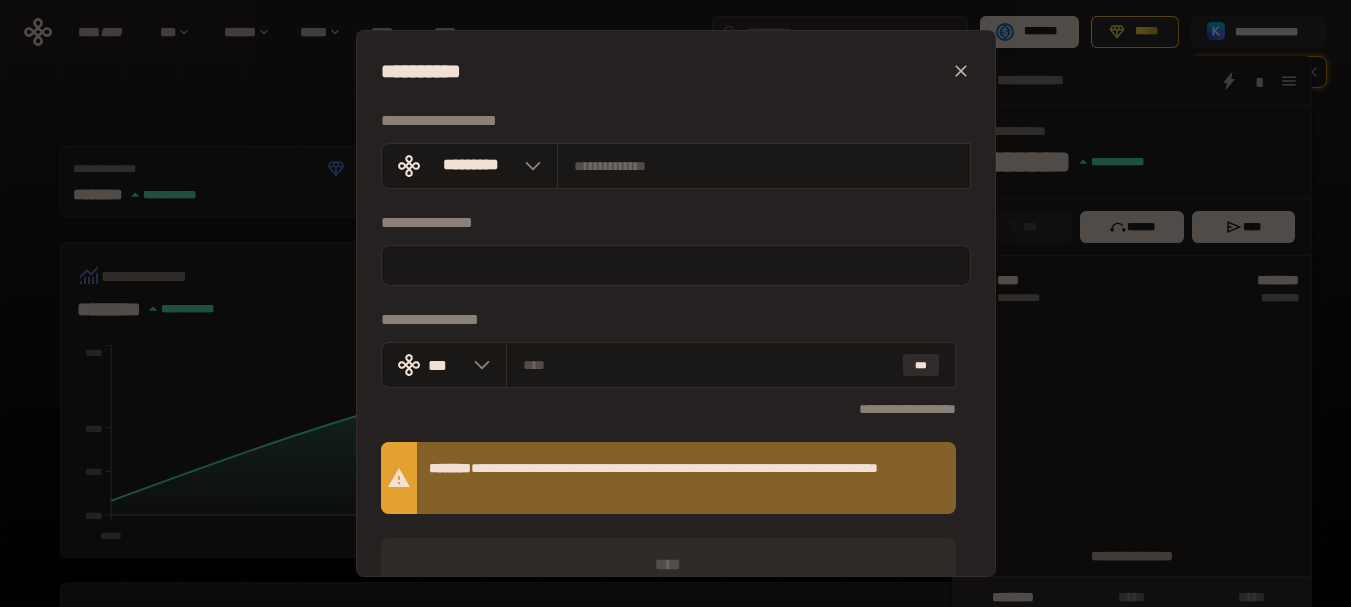 click 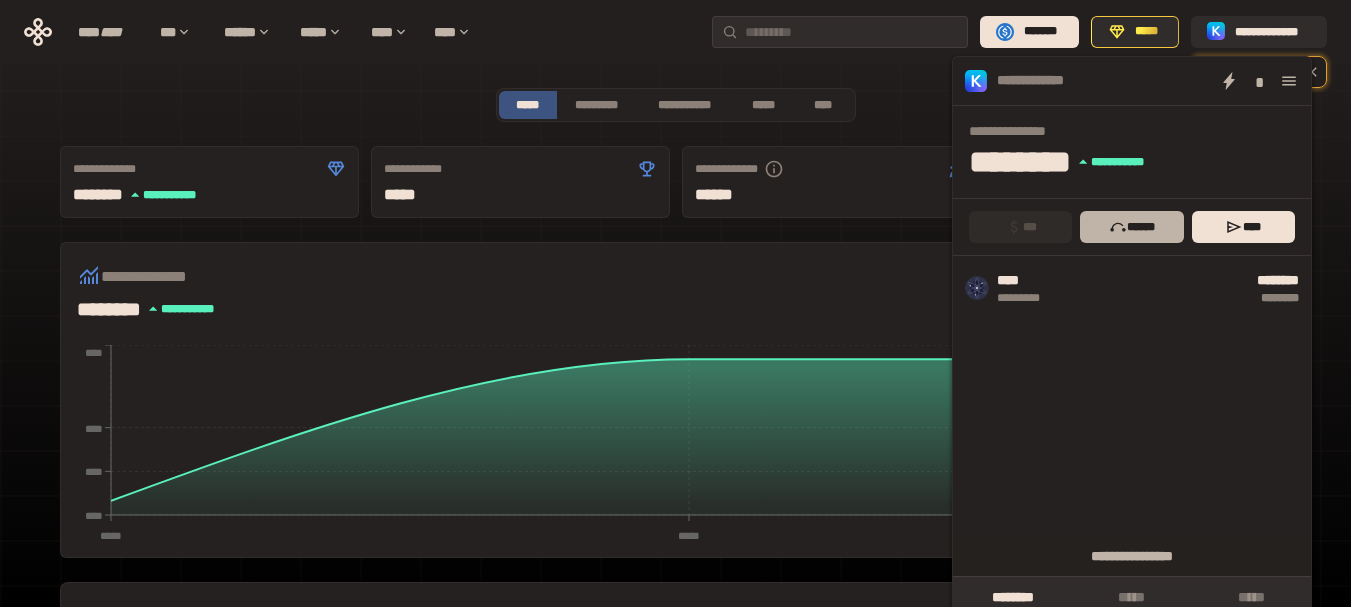 click on "******" at bounding box center (1131, 227) 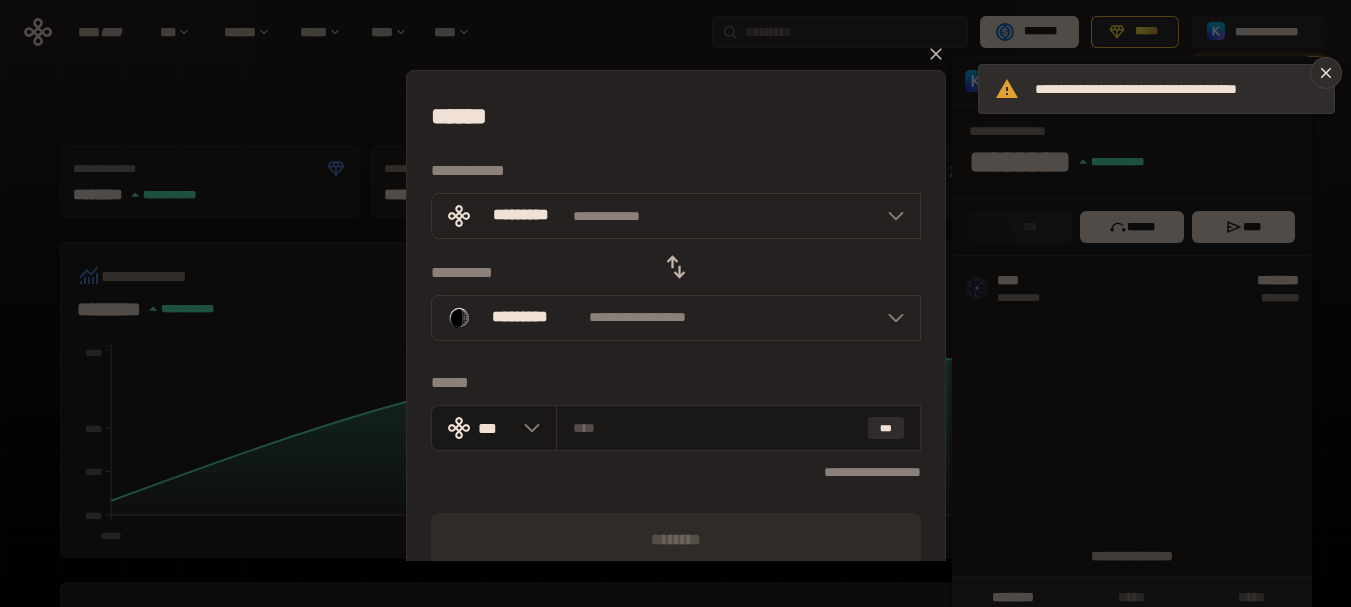 click 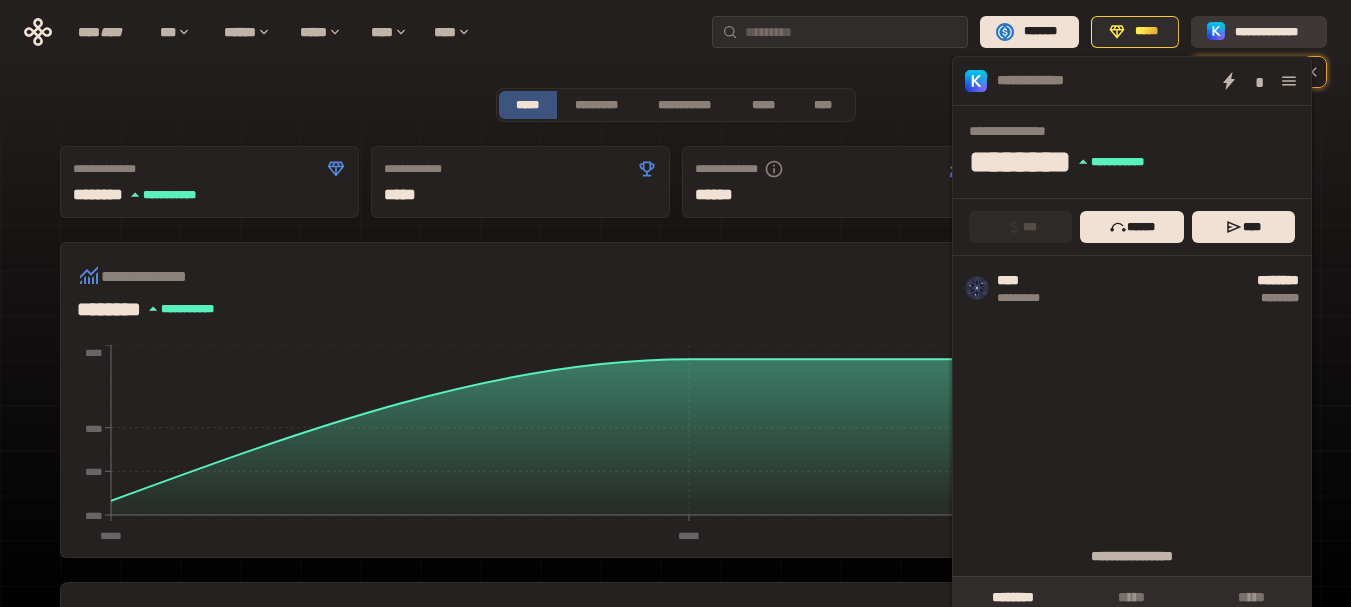 click on "**********" at bounding box center [1273, 32] 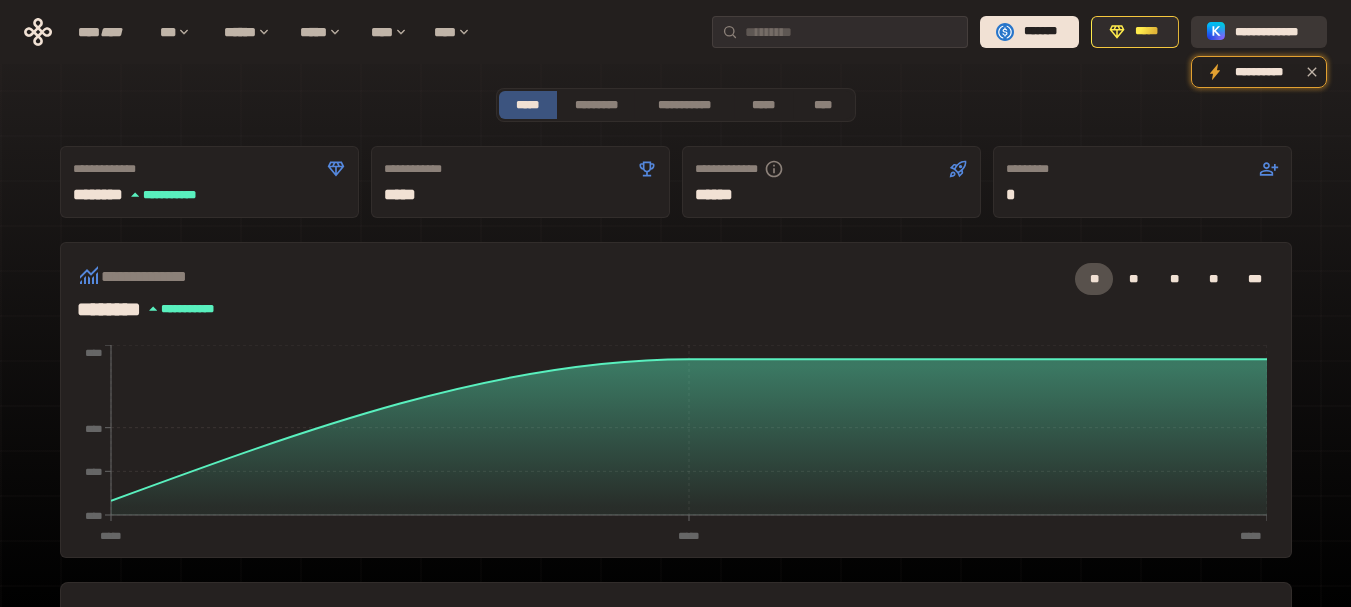 click on "**********" at bounding box center [1273, 32] 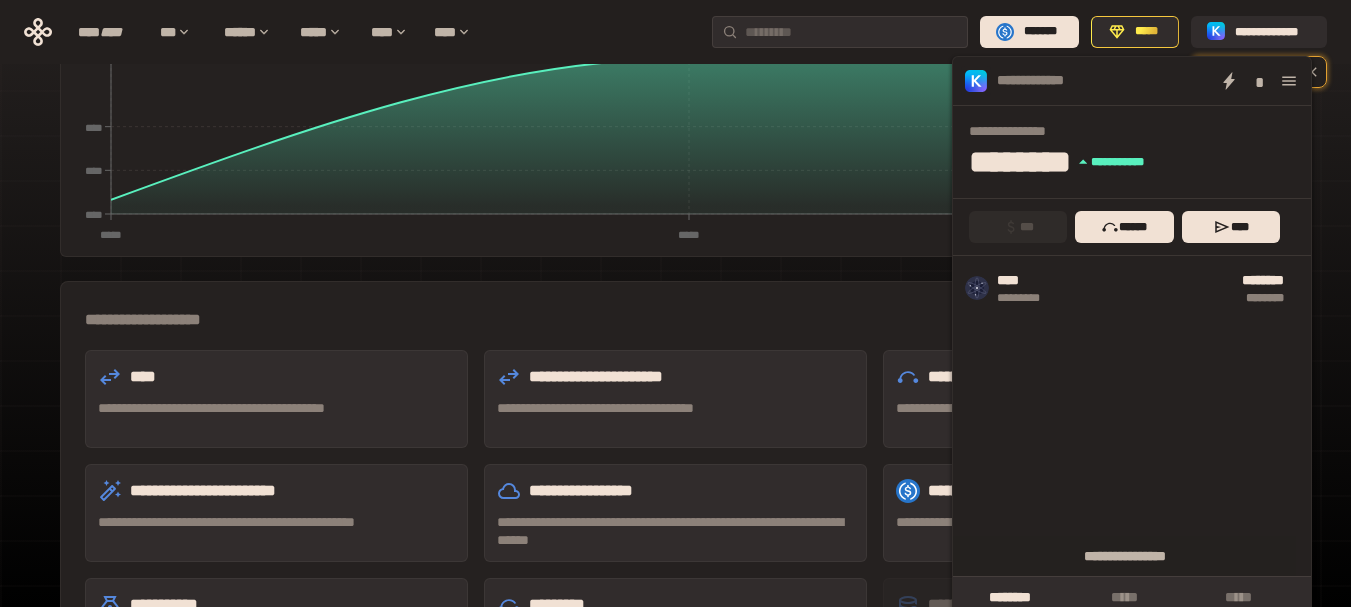 scroll, scrollTop: 400, scrollLeft: 0, axis: vertical 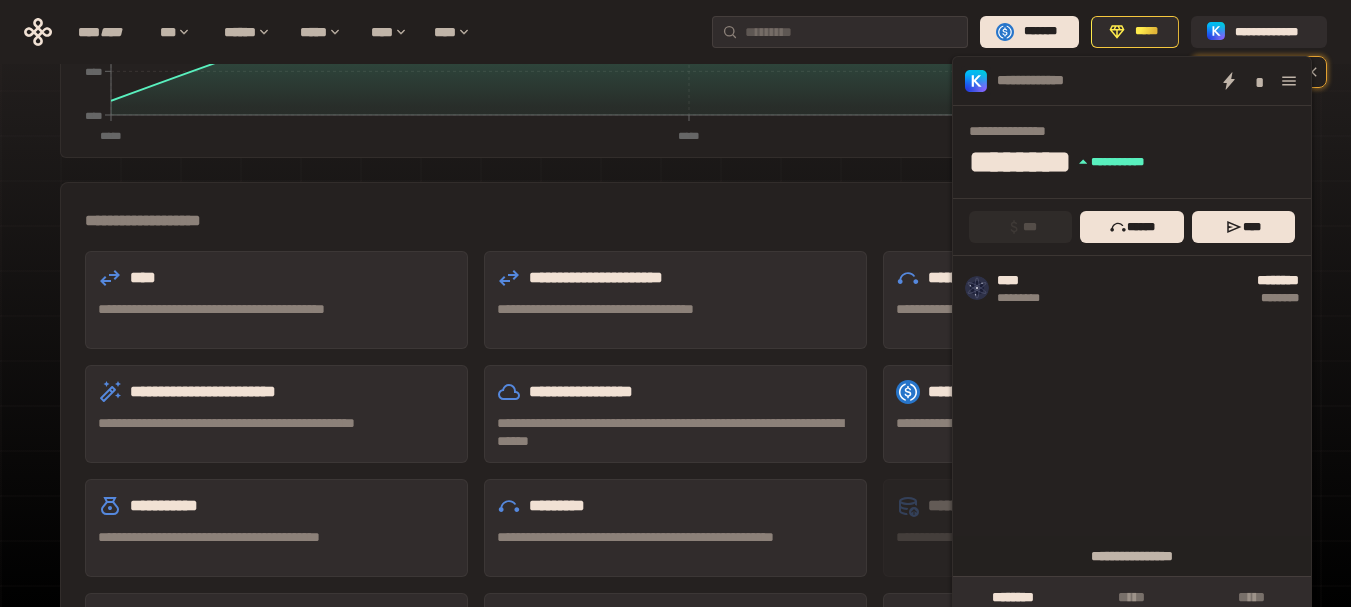 click 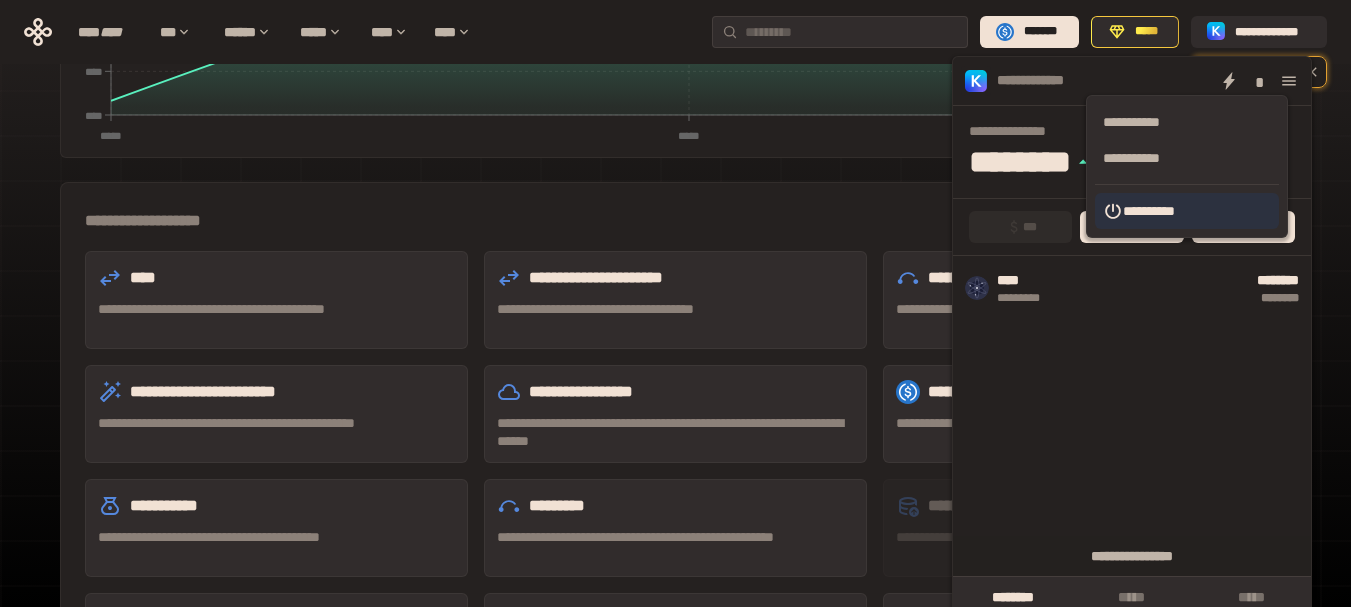 click on "**********" at bounding box center [1187, 211] 